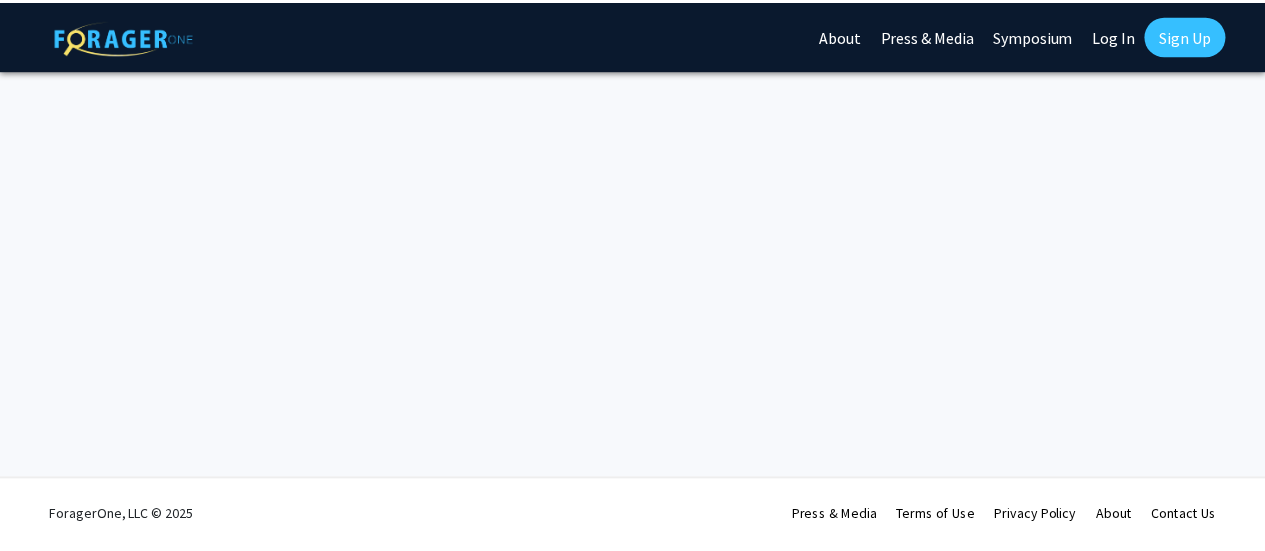 scroll, scrollTop: 0, scrollLeft: 0, axis: both 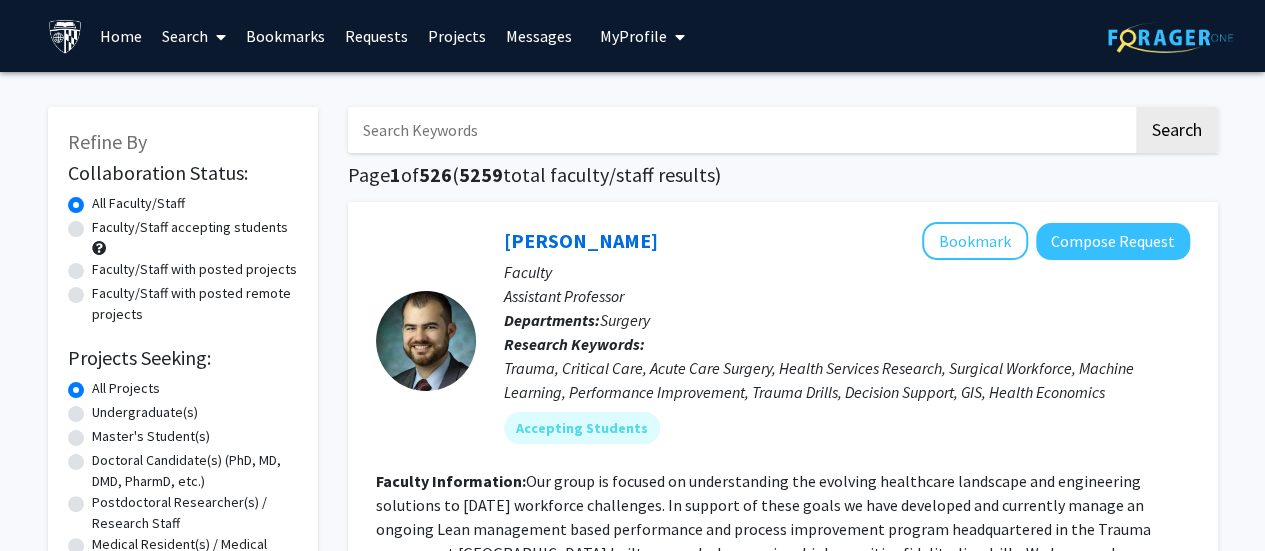 click on "Undergraduate(s)" 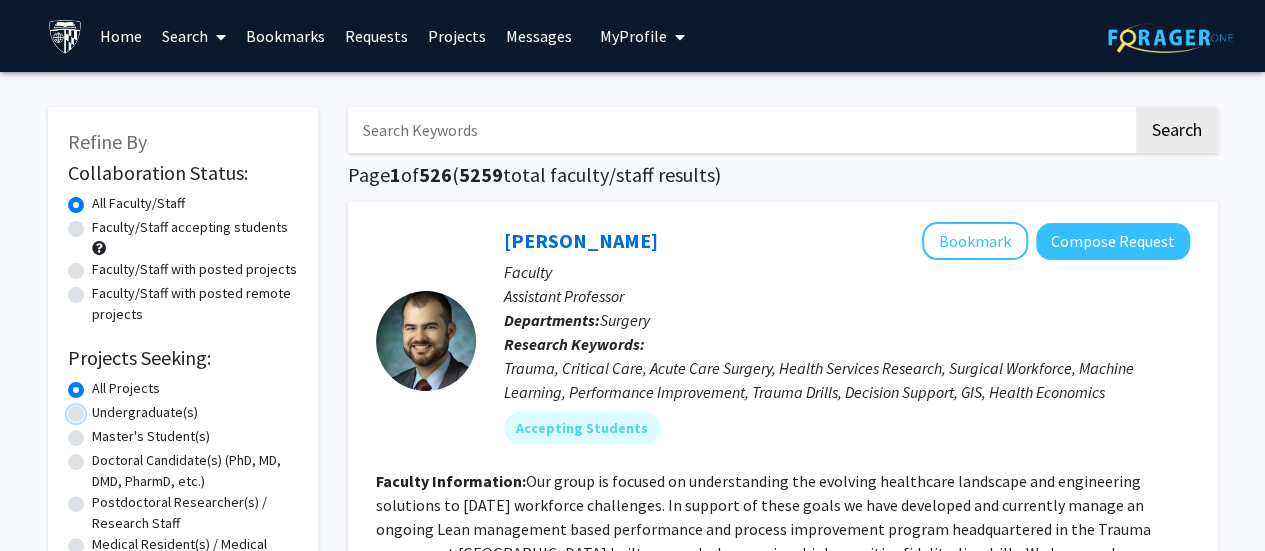 click on "Undergraduate(s)" at bounding box center [98, 408] 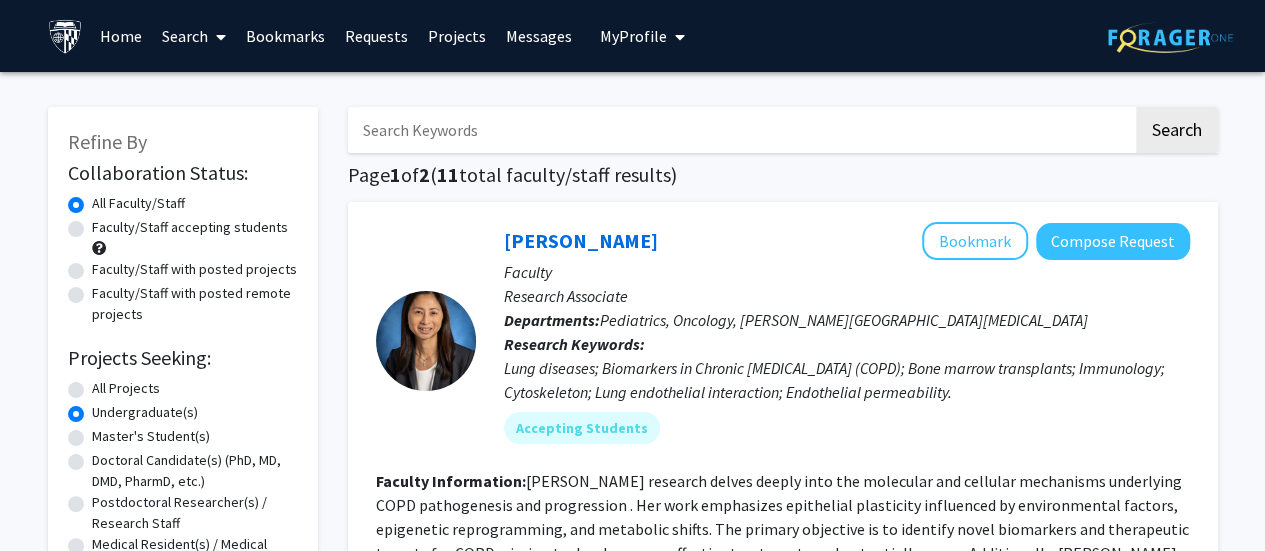click on "Search" at bounding box center (194, 36) 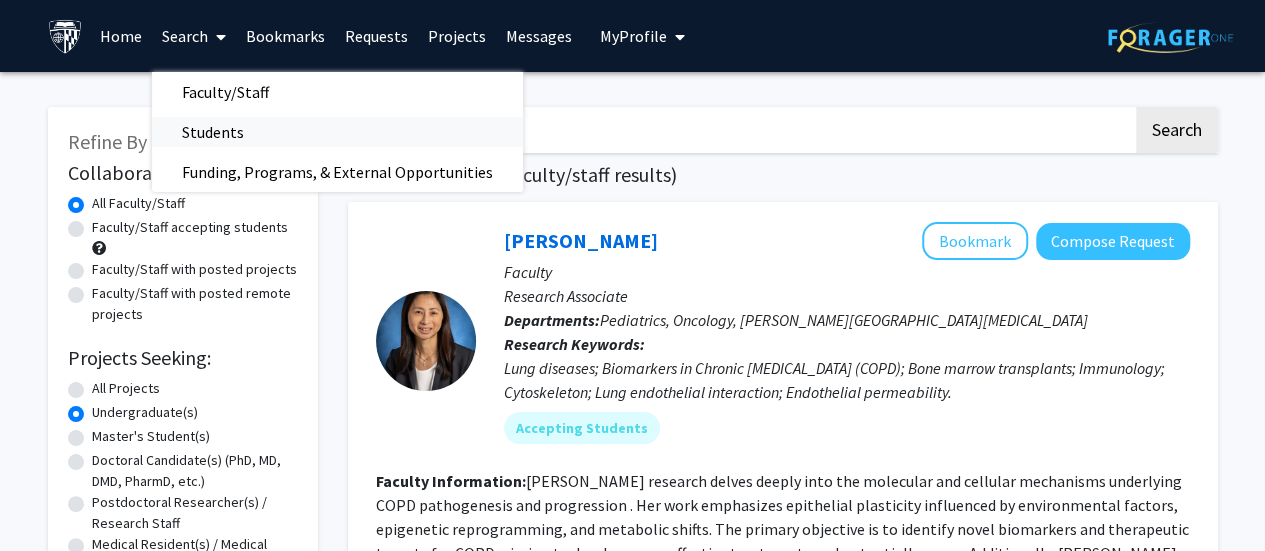 click on "Students" at bounding box center (213, 132) 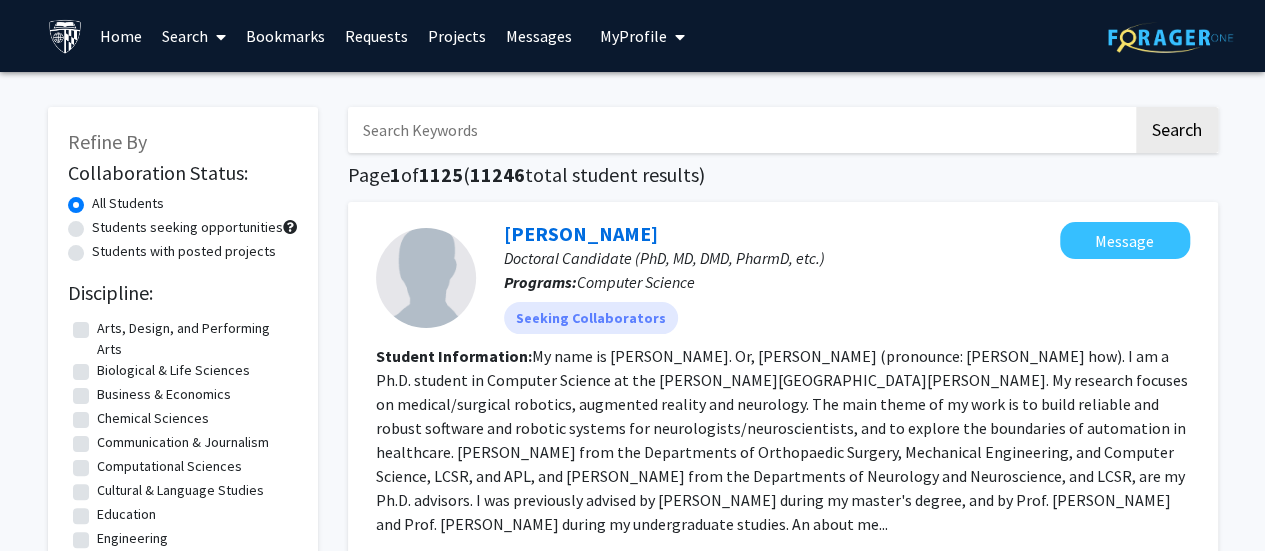 click at bounding box center [740, 130] 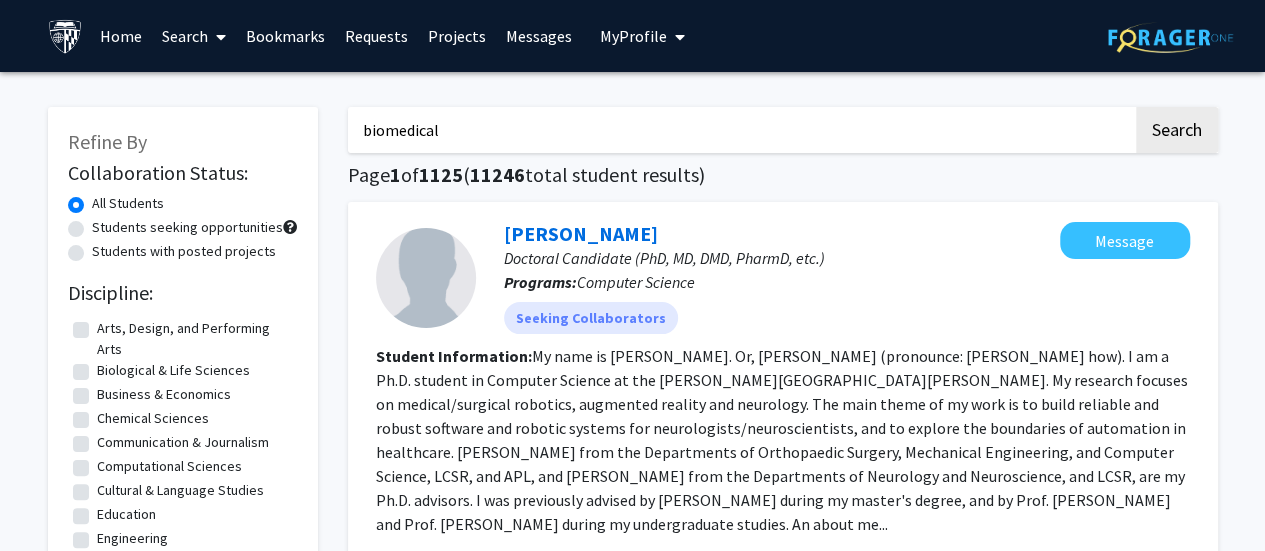 type on "biomedical" 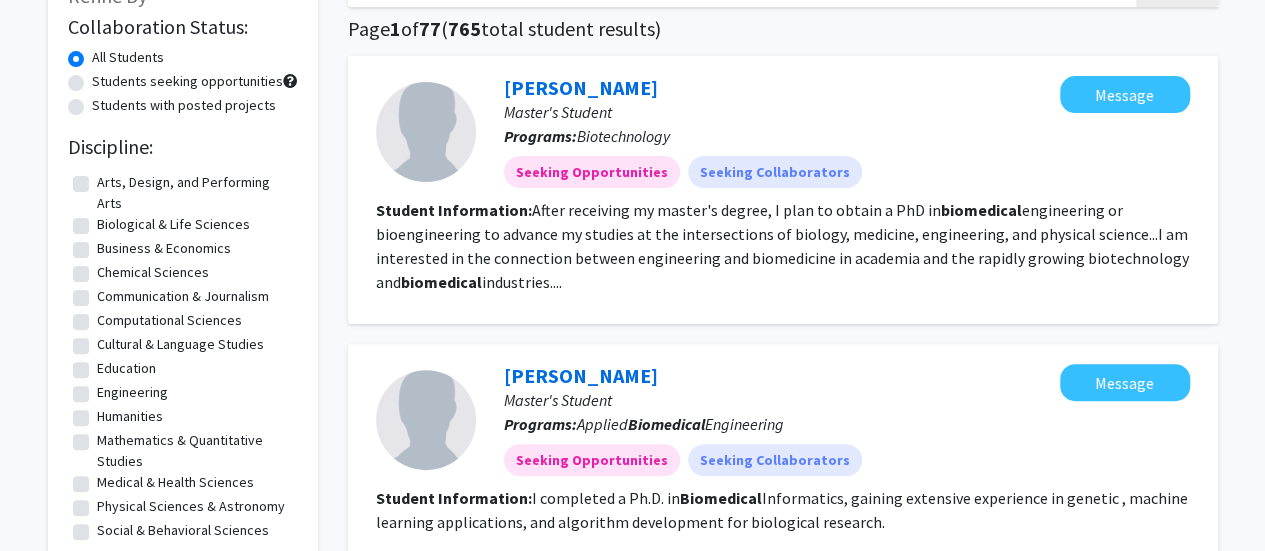 scroll, scrollTop: 145, scrollLeft: 0, axis: vertical 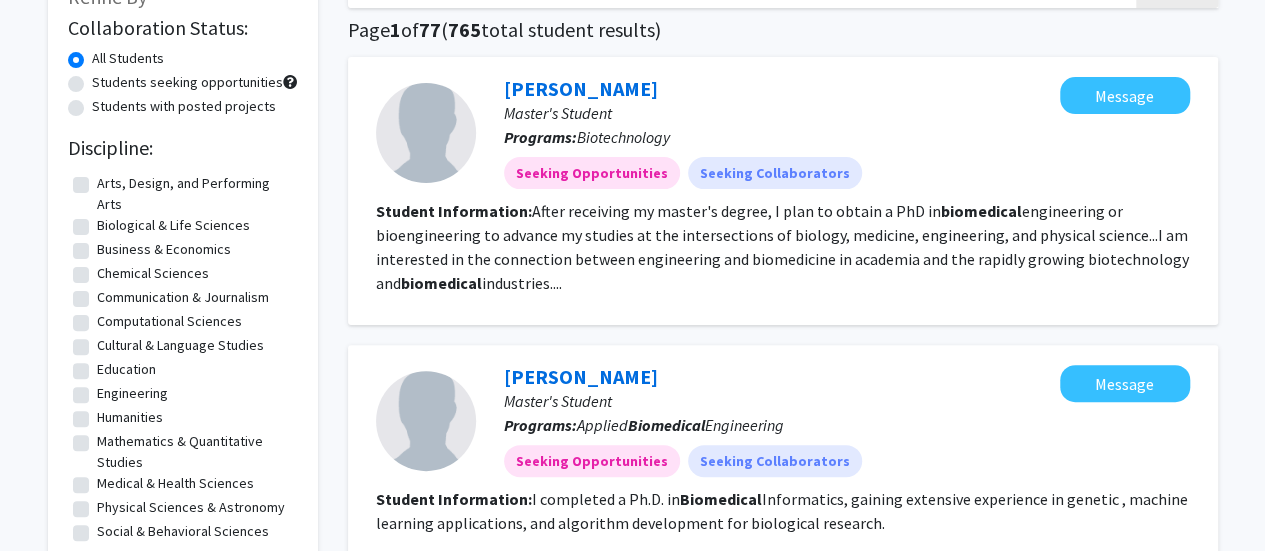 click on "Students with posted projects" 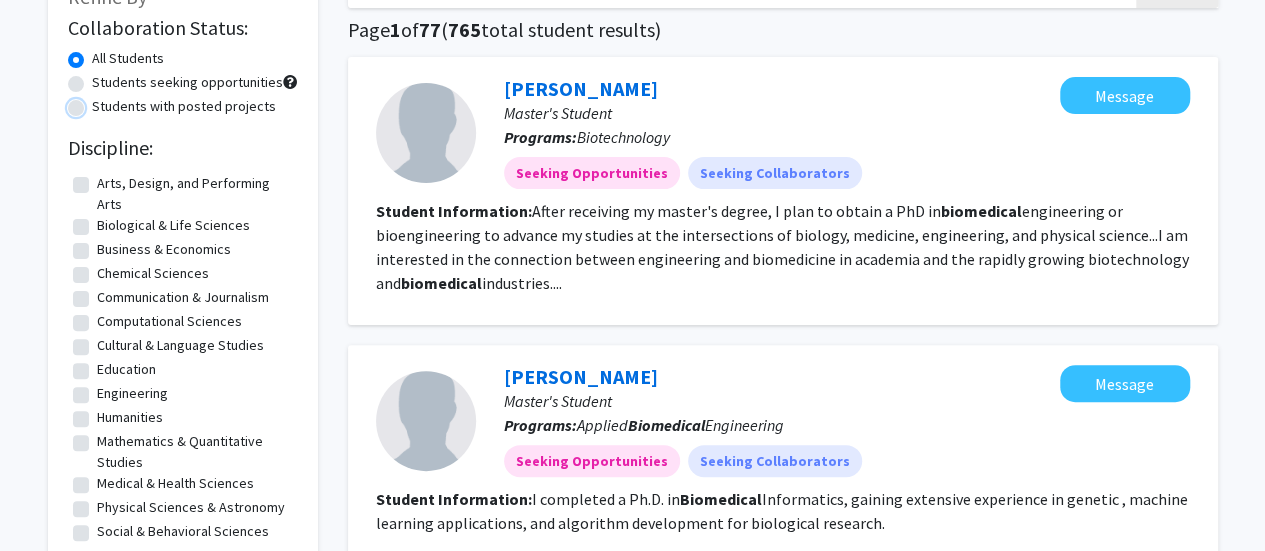 click on "Students with posted projects" at bounding box center (98, 102) 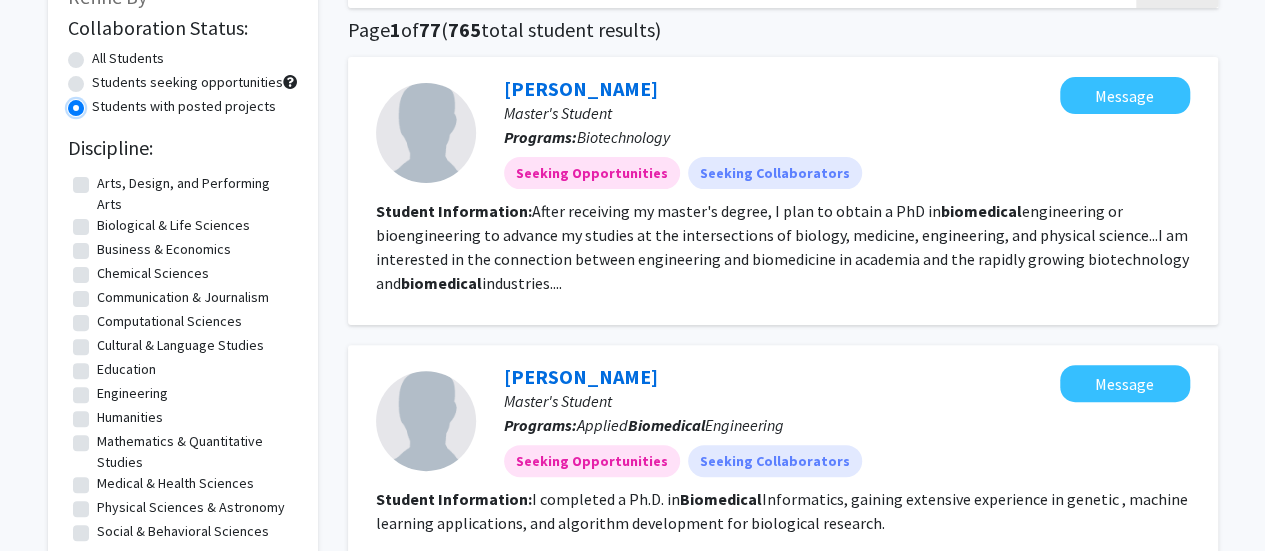 scroll, scrollTop: 0, scrollLeft: 0, axis: both 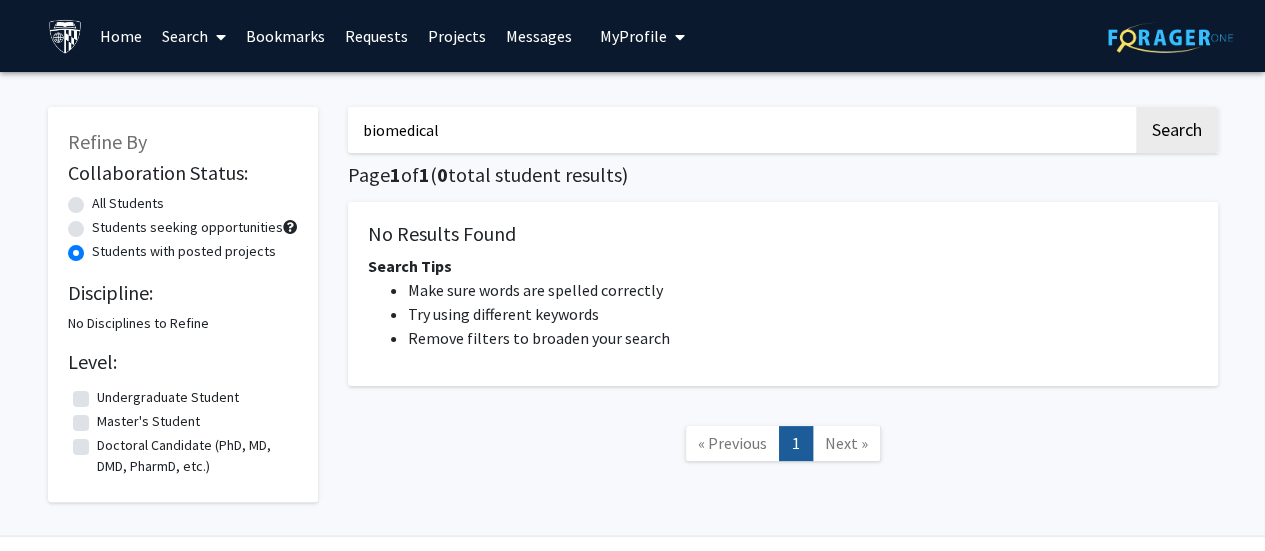 click on "All Students" 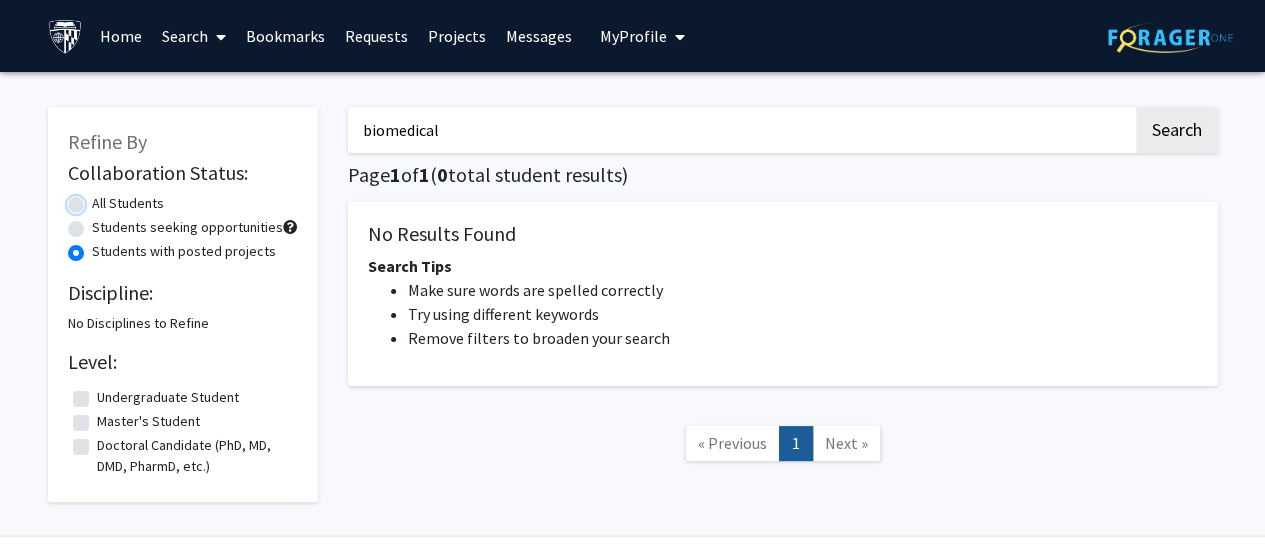click on "All Students" at bounding box center [98, 199] 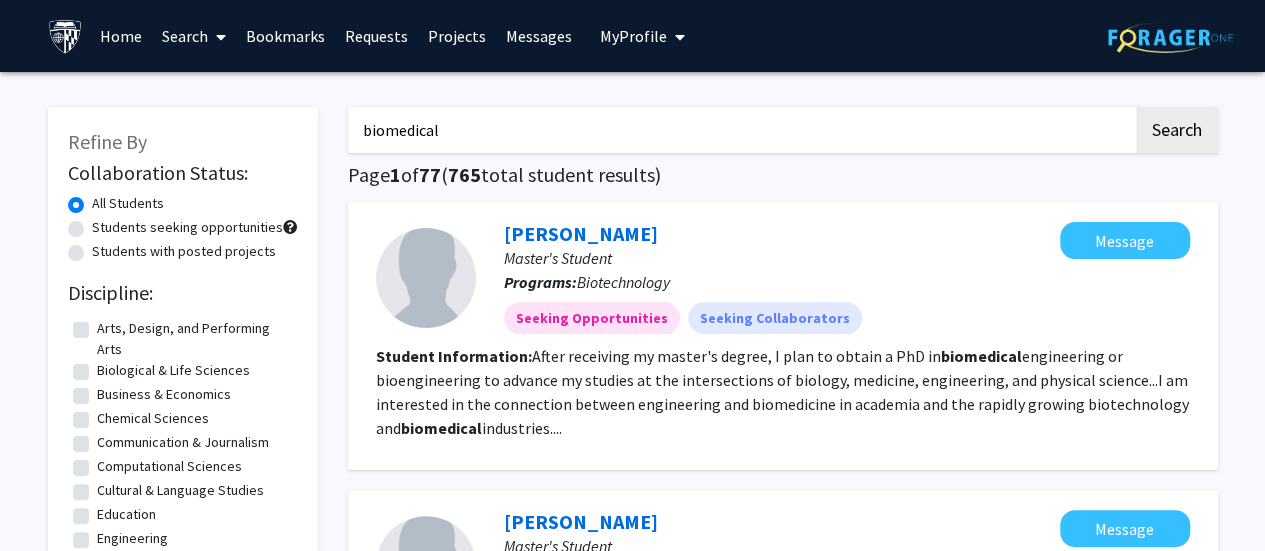 drag, startPoint x: 525, startPoint y: 110, endPoint x: 325, endPoint y: 105, distance: 200.06248 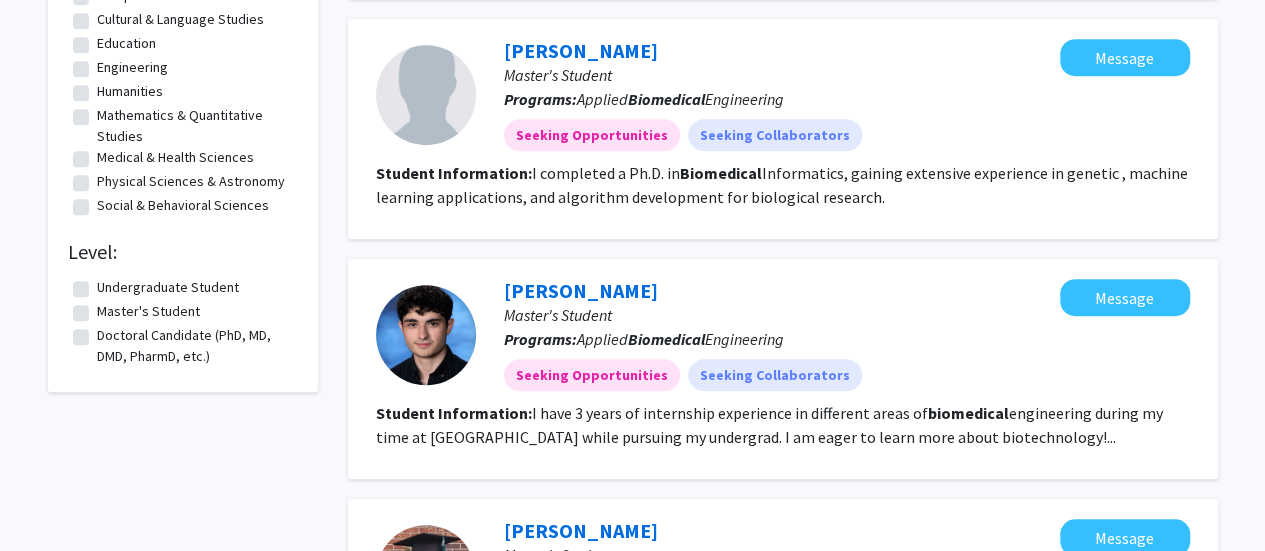 scroll, scrollTop: 478, scrollLeft: 0, axis: vertical 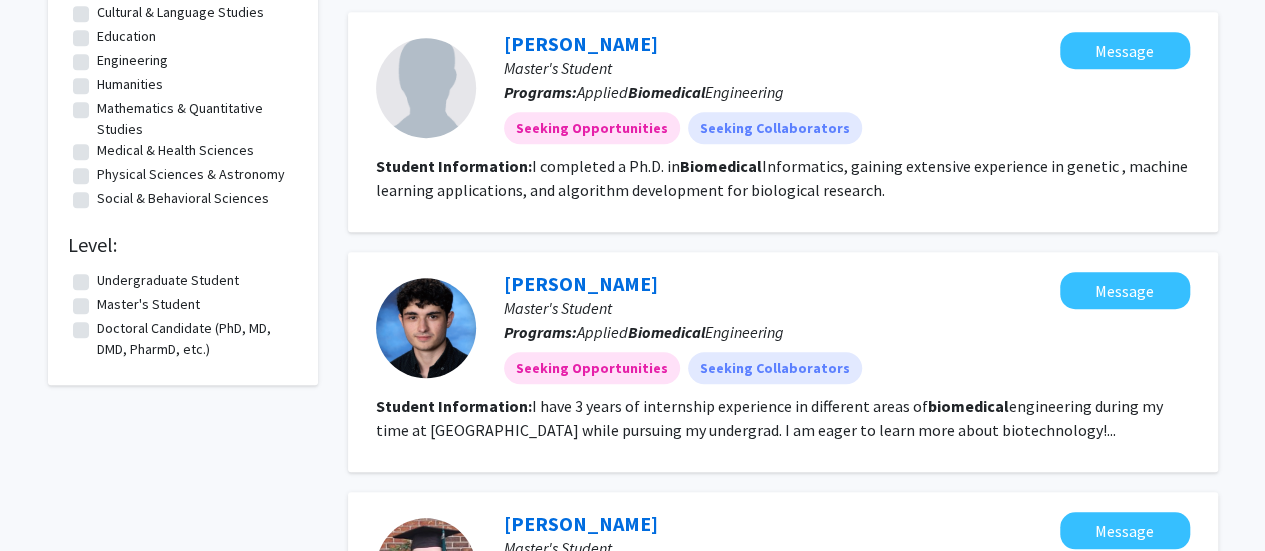 type 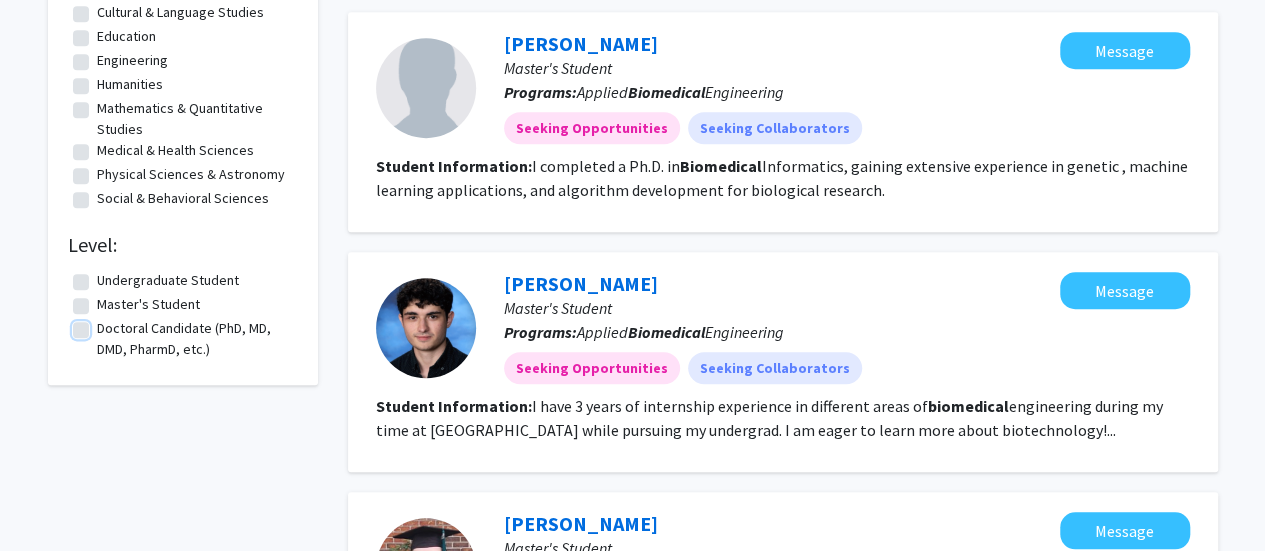 click on "Doctoral Candidate (PhD, MD, DMD, PharmD, etc.)" at bounding box center (103, 324) 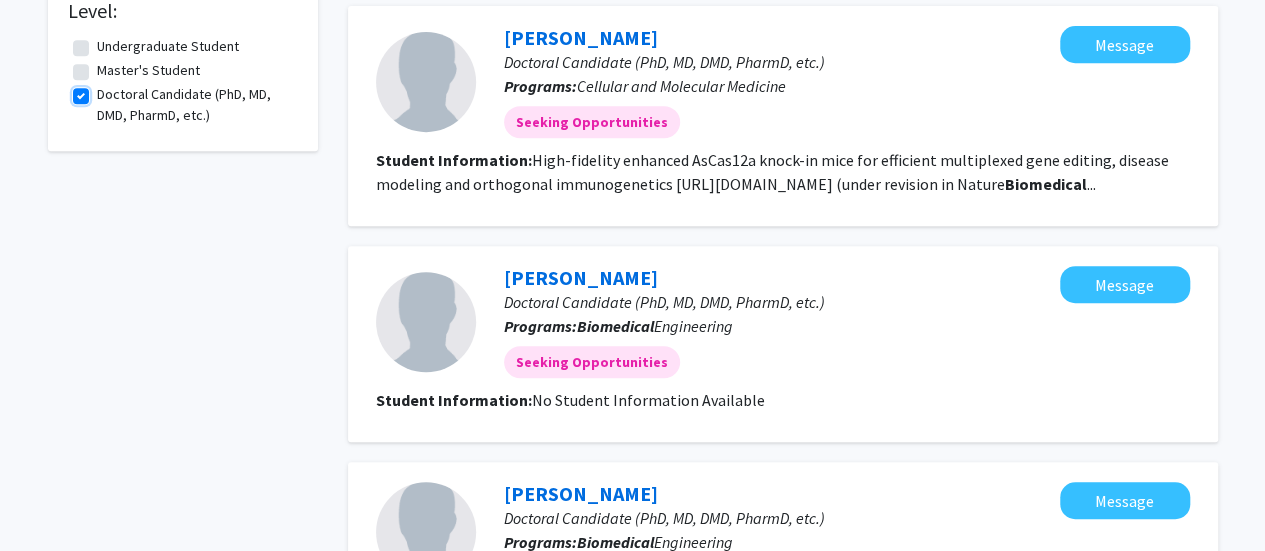scroll, scrollTop: 308, scrollLeft: 0, axis: vertical 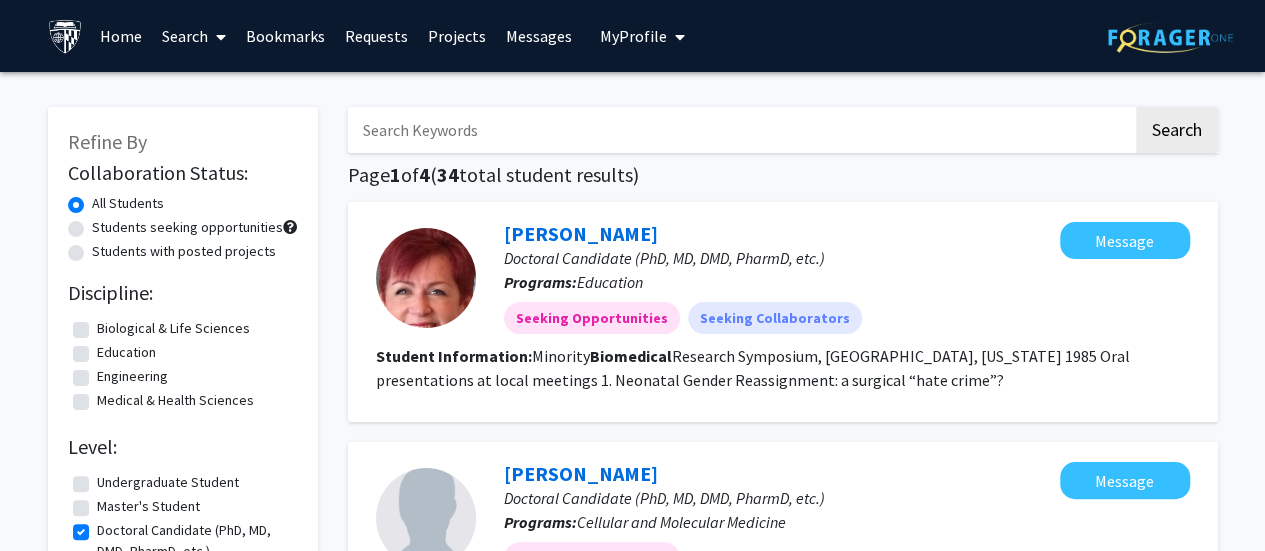 click on "Students with posted projects" 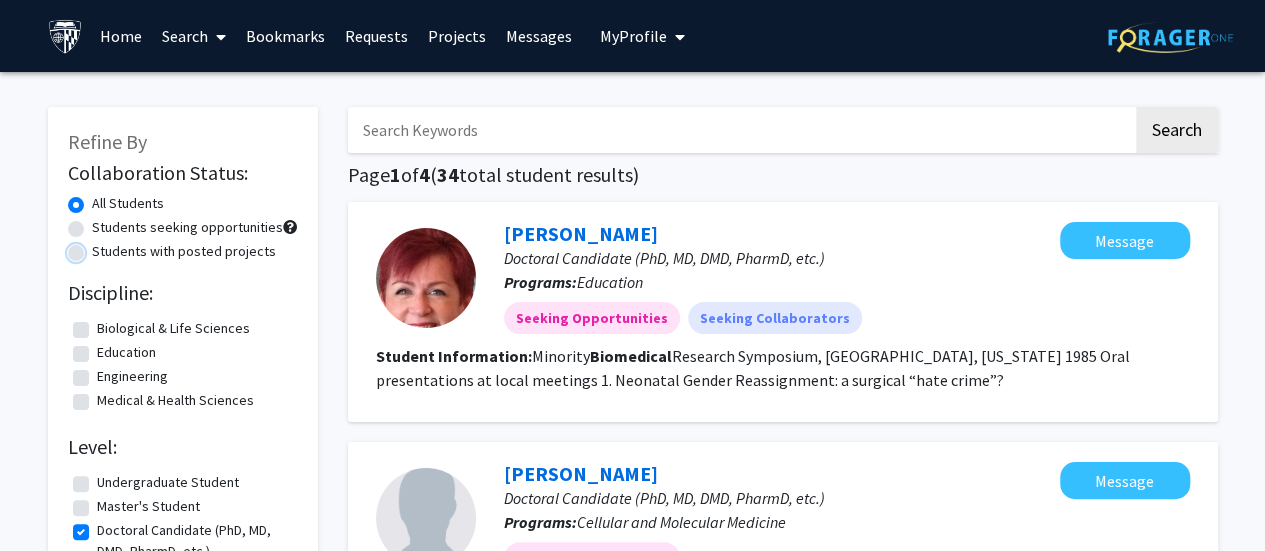 click on "Students with posted projects" at bounding box center [98, 247] 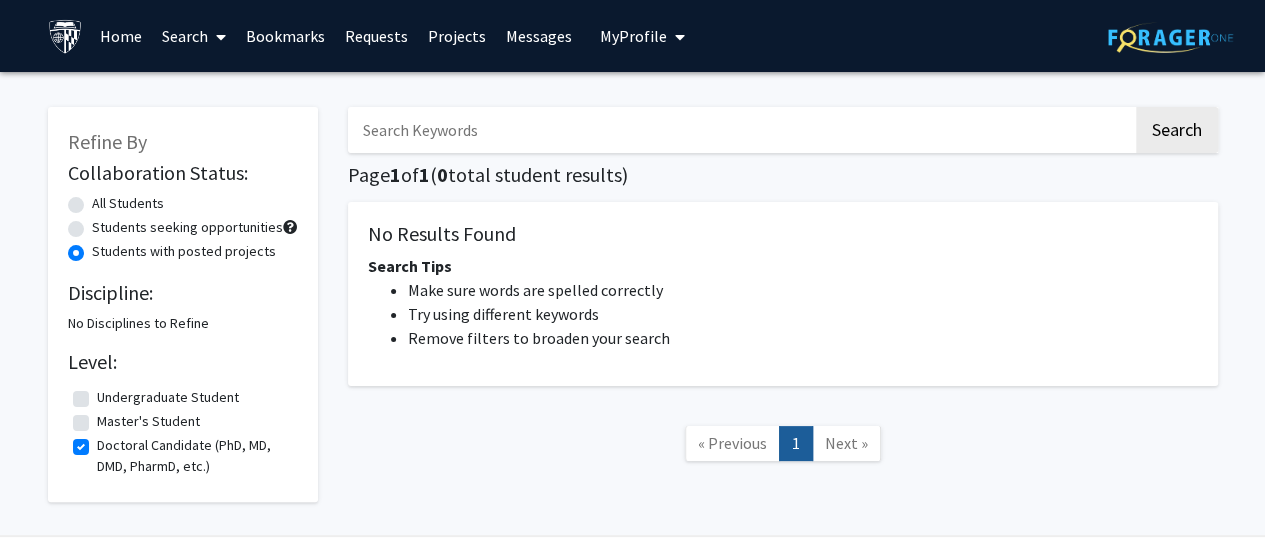 click on "Search" at bounding box center (194, 36) 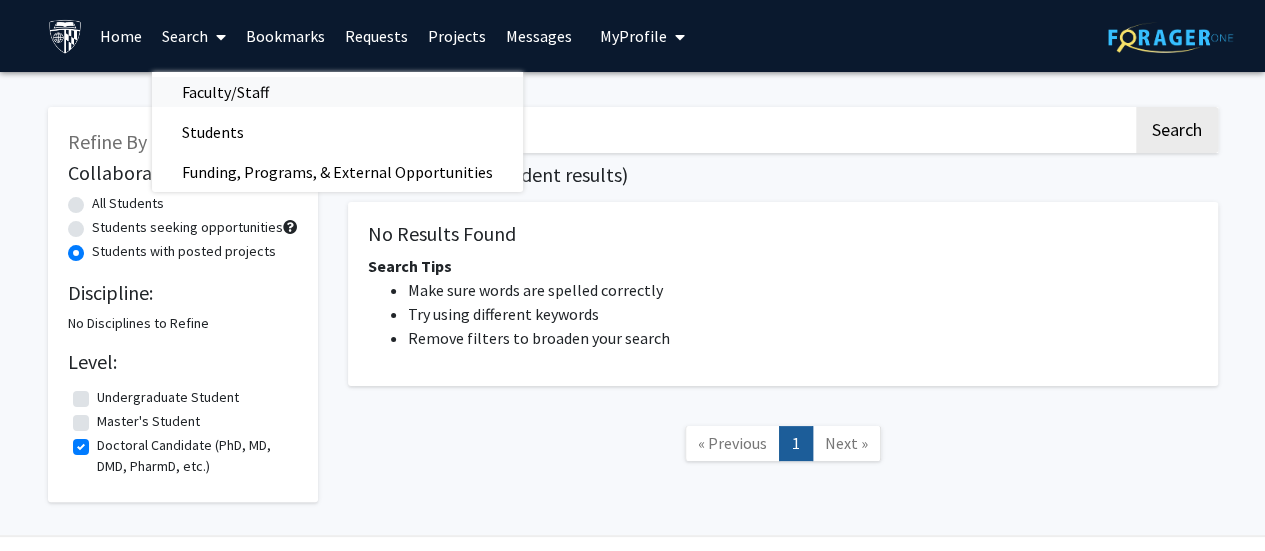 click on "Faculty/Staff" at bounding box center [225, 92] 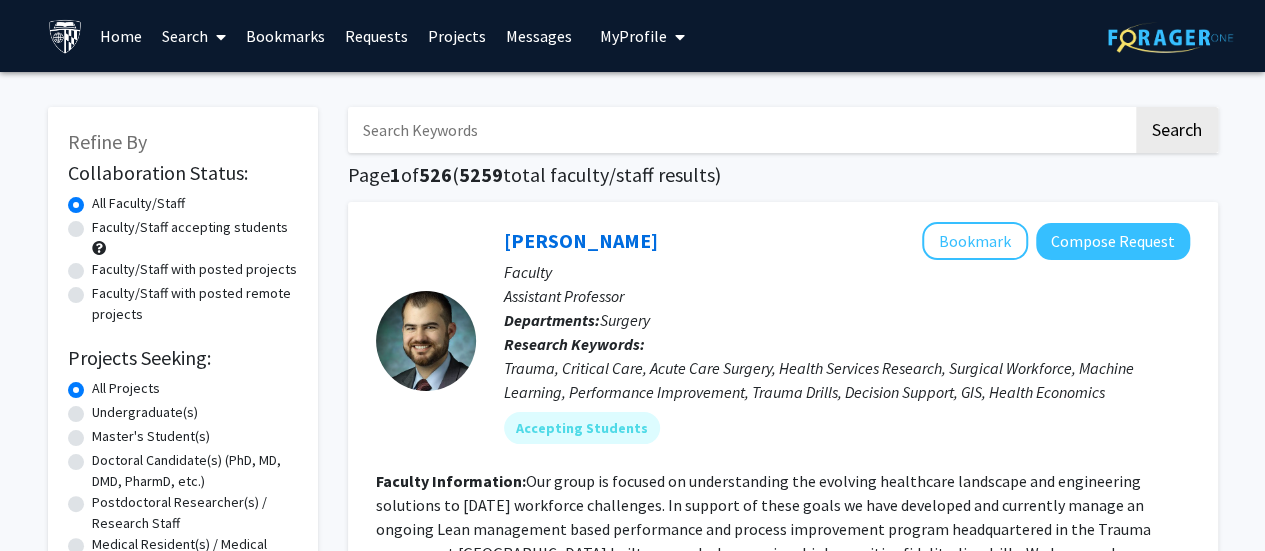 click at bounding box center (740, 130) 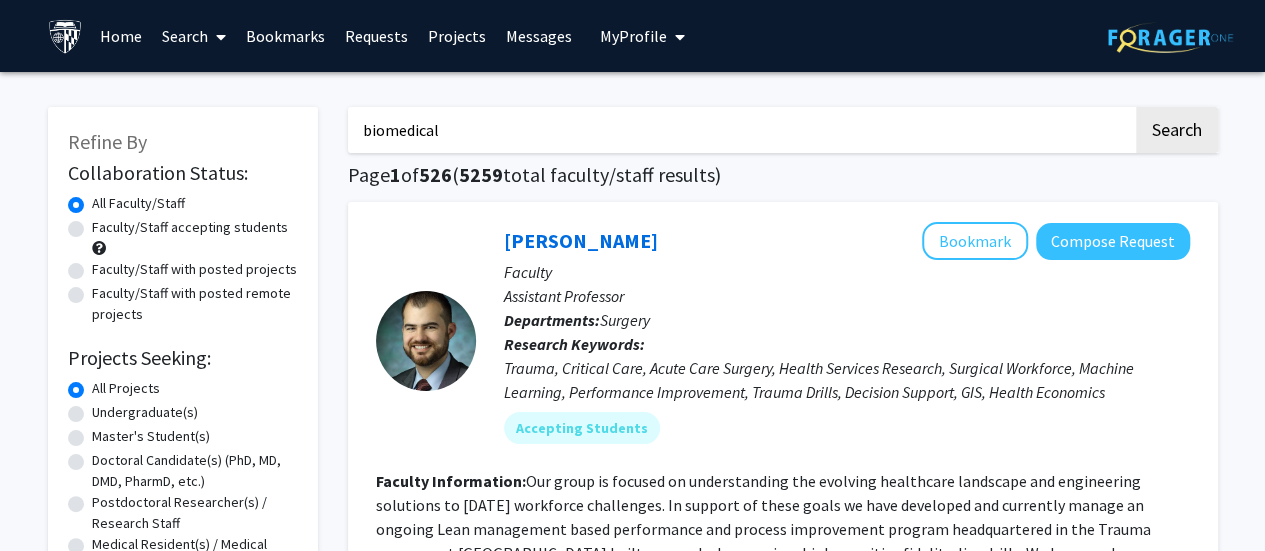 type on "biomedical" 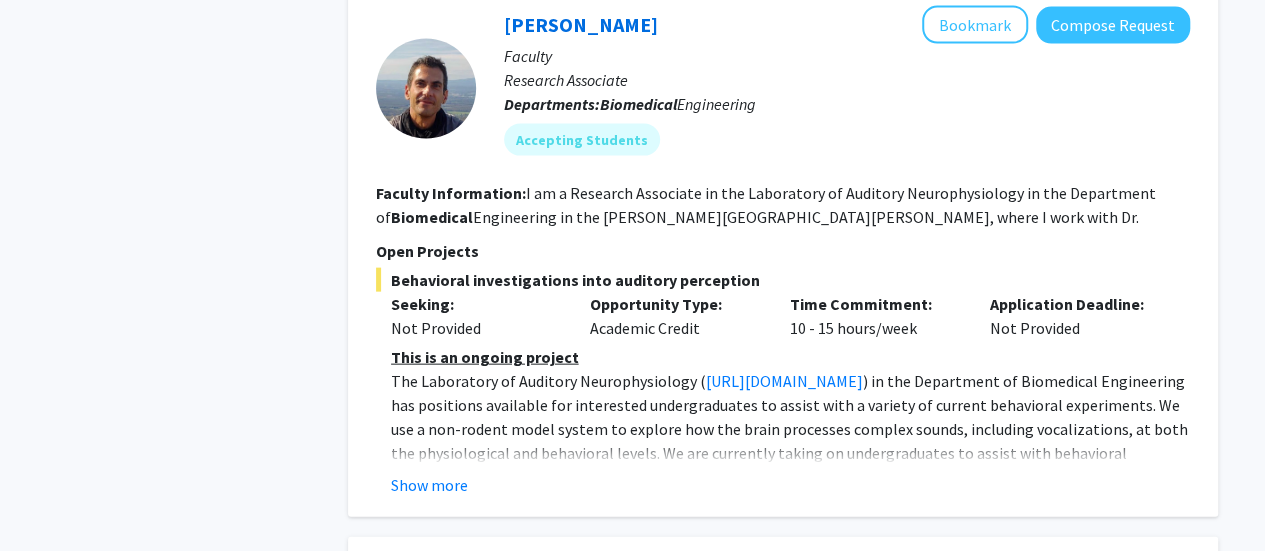 scroll, scrollTop: 2031, scrollLeft: 0, axis: vertical 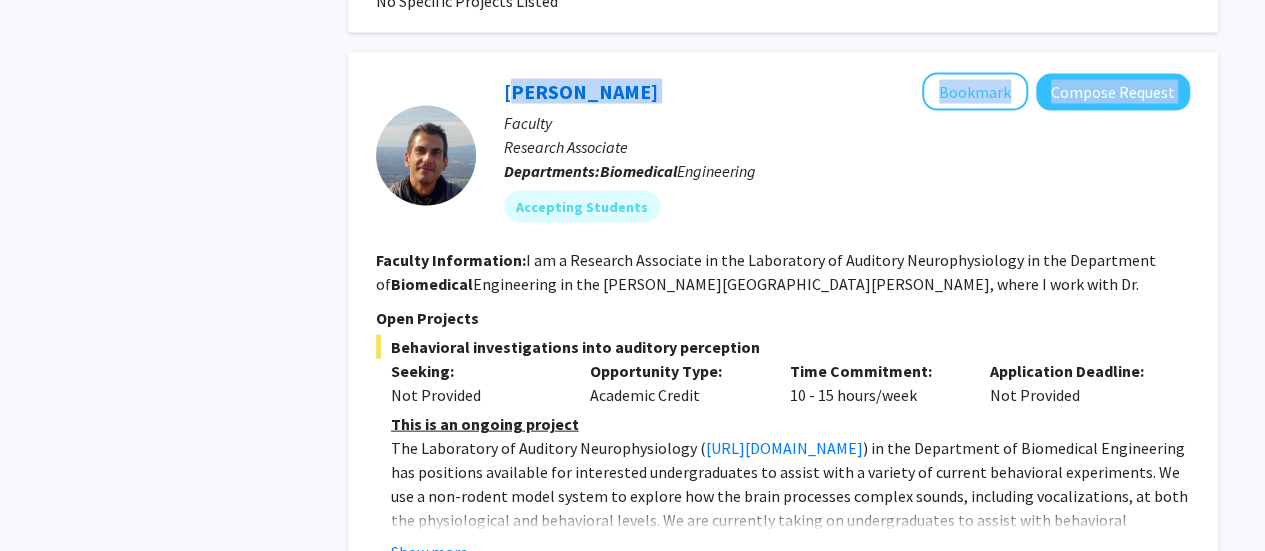 drag, startPoint x: 494, startPoint y: 78, endPoint x: 715, endPoint y: 65, distance: 221.38202 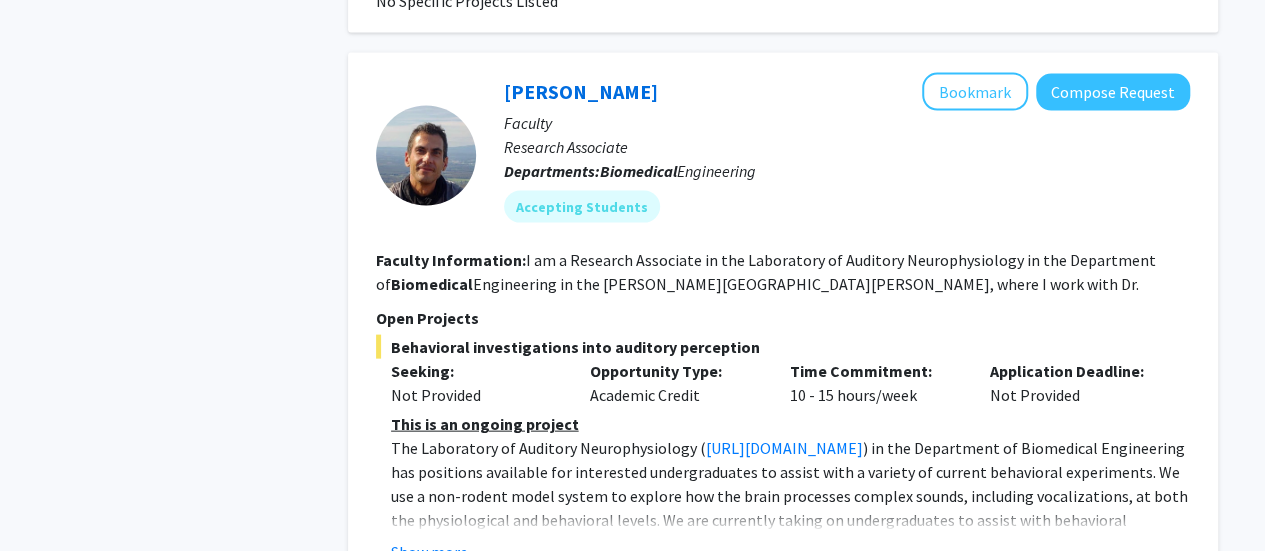 click on "[PERSON_NAME]   Bookmark
Compose Request  Faculty Research Associate Departments:  Biomedical  Engineering Accepting Students" 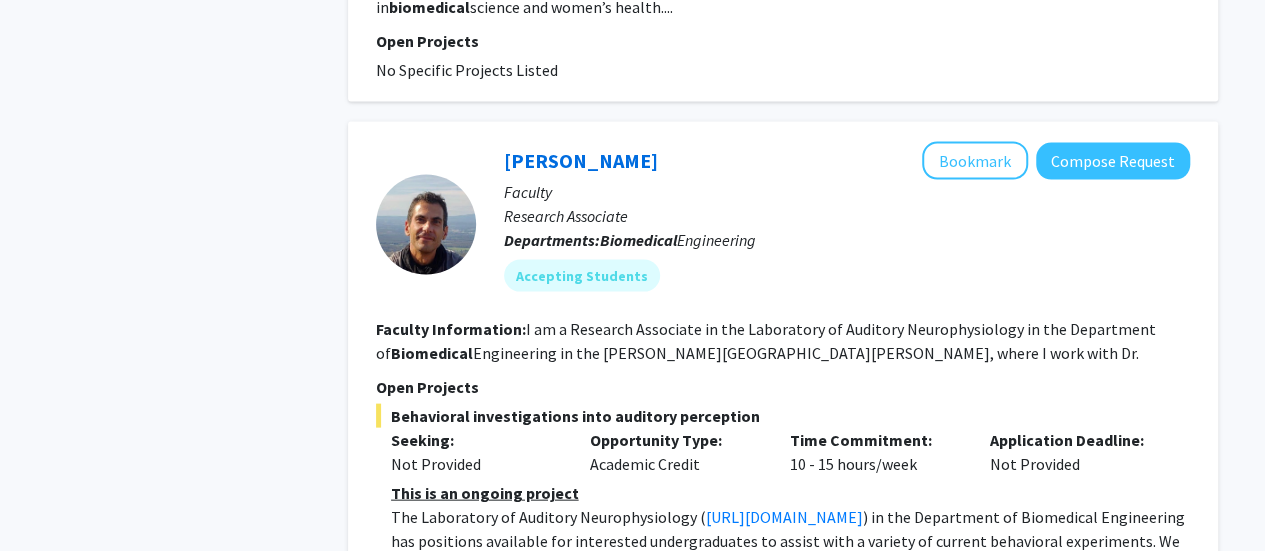 scroll, scrollTop: 1963, scrollLeft: 0, axis: vertical 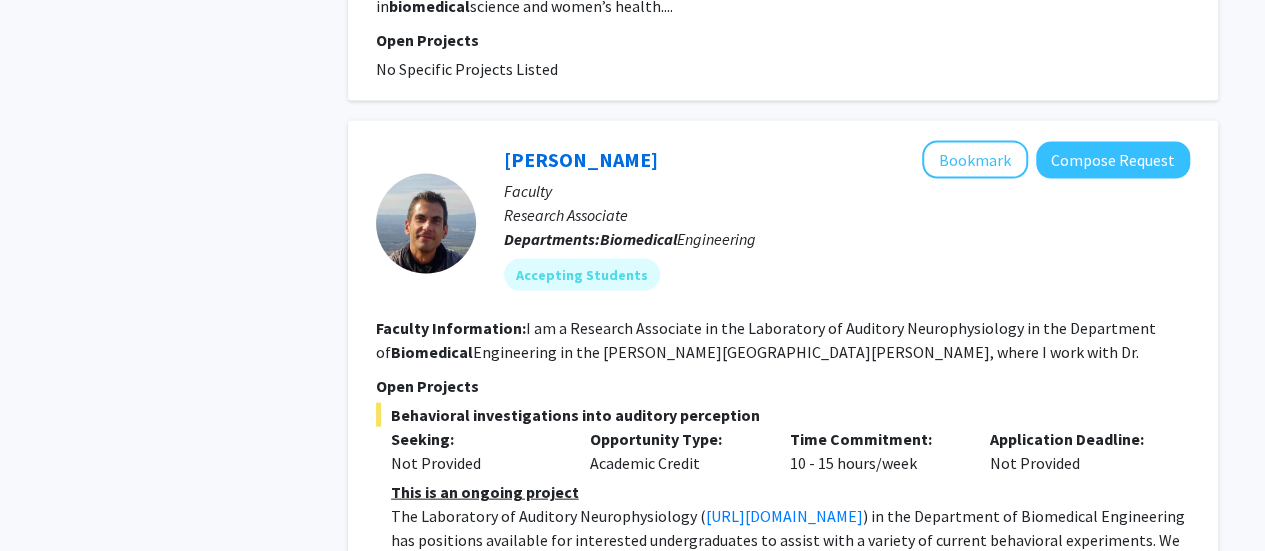 drag, startPoint x: 490, startPoint y: 145, endPoint x: 662, endPoint y: 137, distance: 172.18594 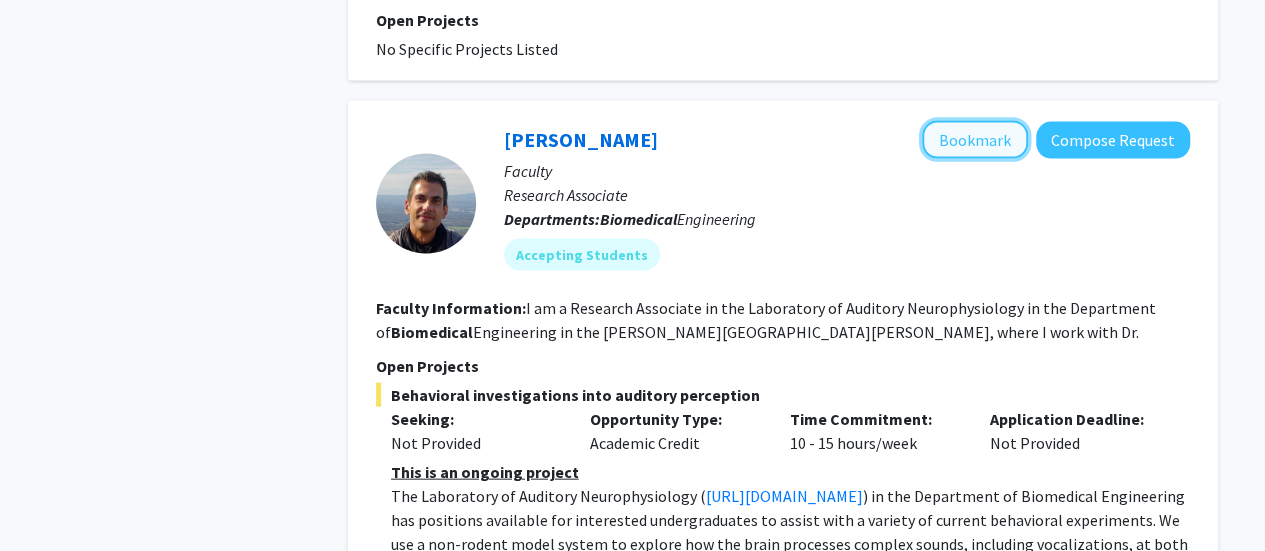 click on "Bookmark" 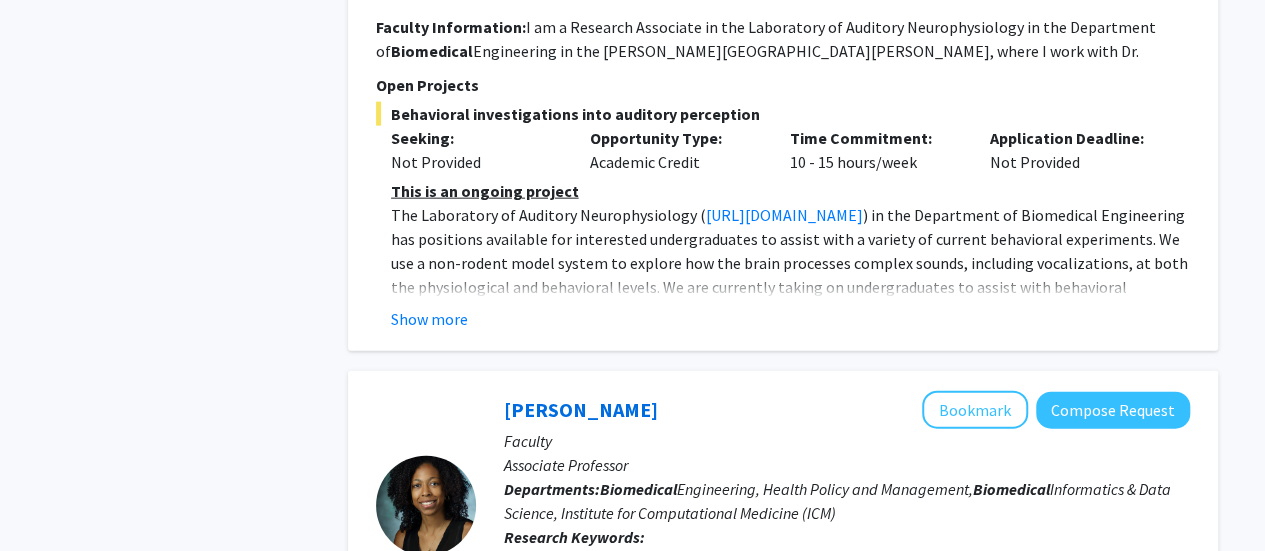 scroll, scrollTop: 2517, scrollLeft: 0, axis: vertical 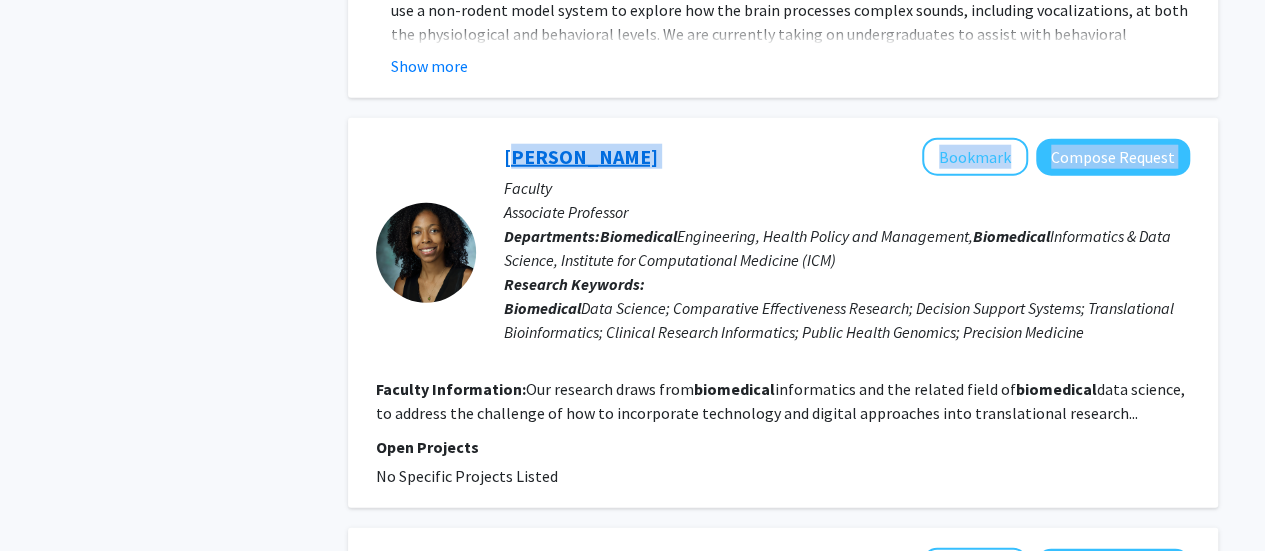 drag, startPoint x: 699, startPoint y: 137, endPoint x: 508, endPoint y: 131, distance: 191.09422 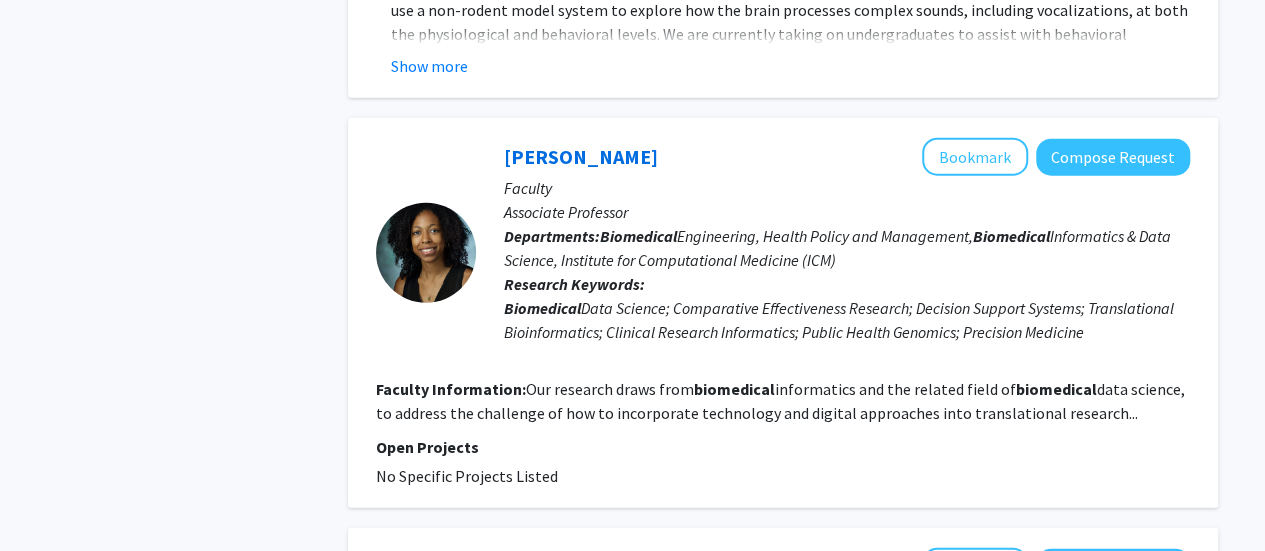 click 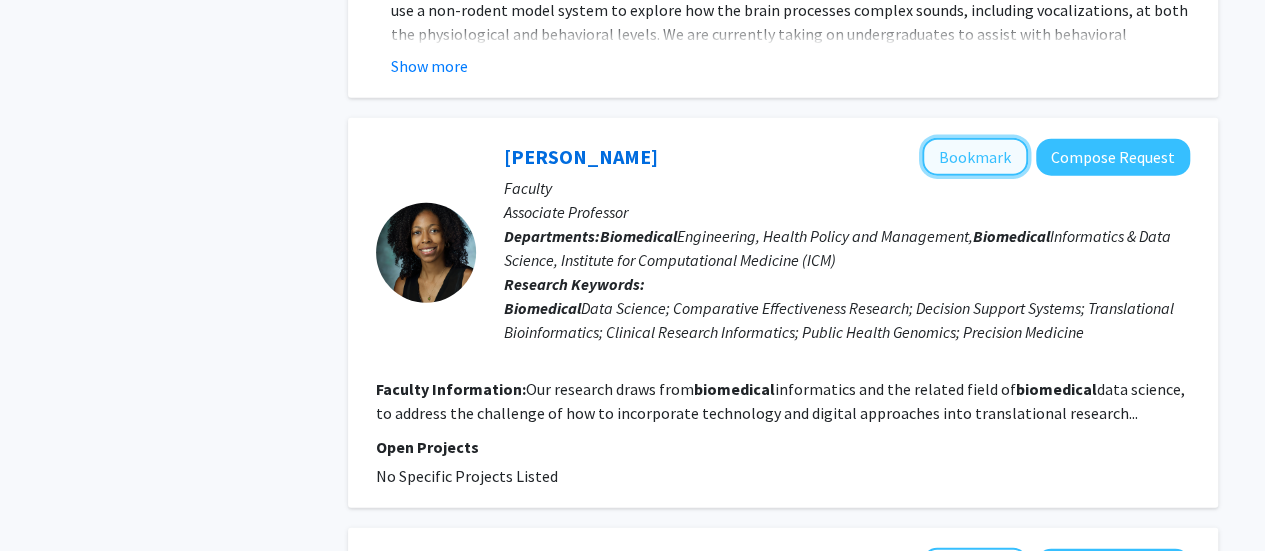 click on "Bookmark" 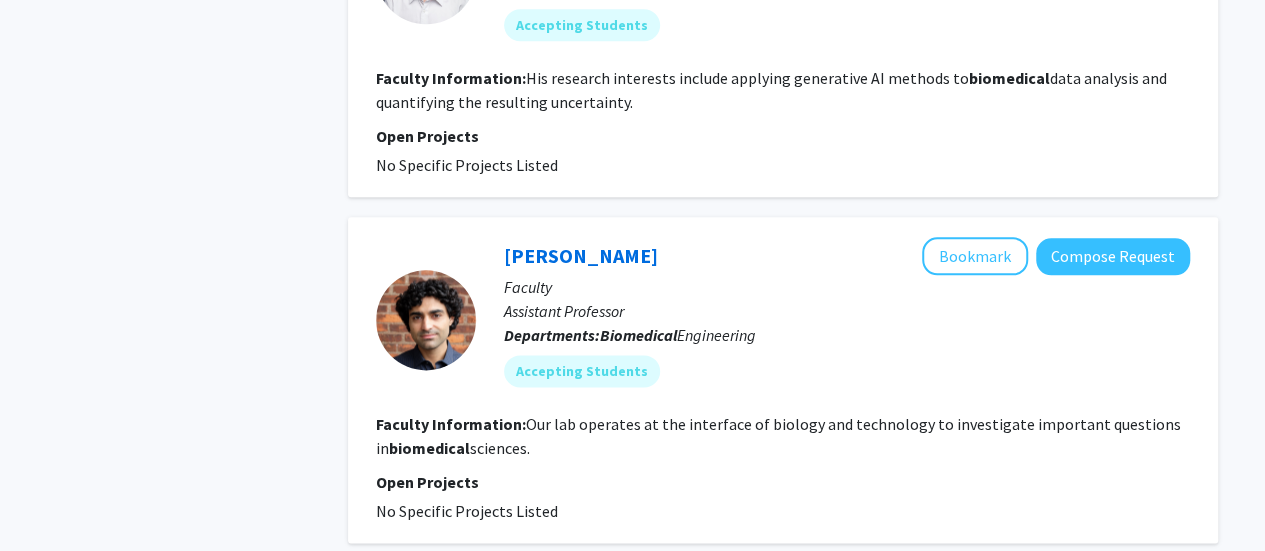 scroll, scrollTop: 5002, scrollLeft: 0, axis: vertical 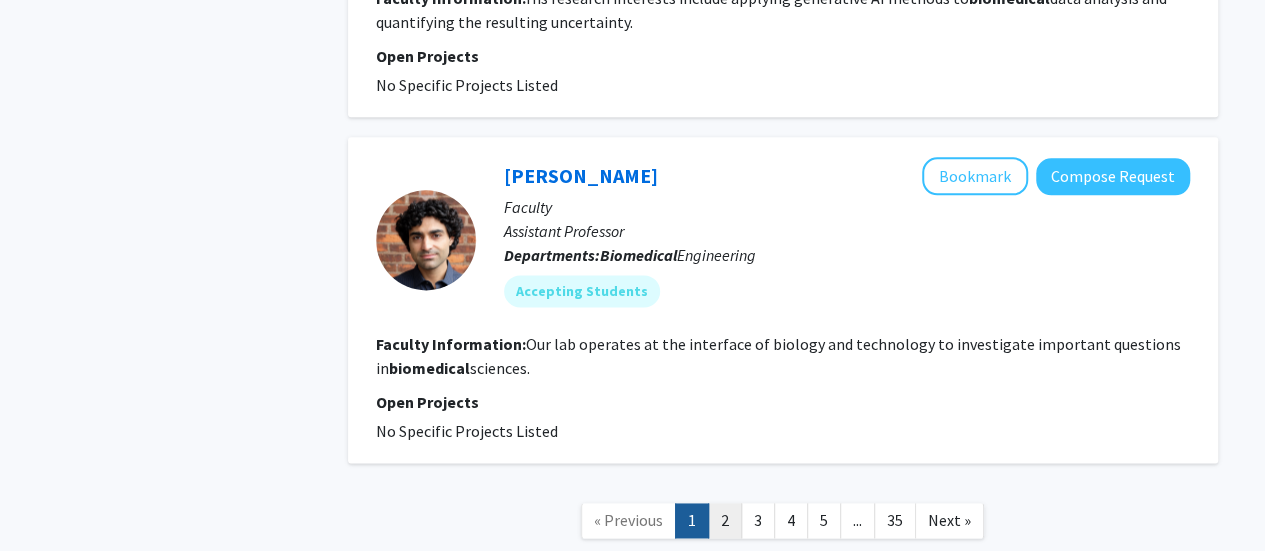 click on "2" 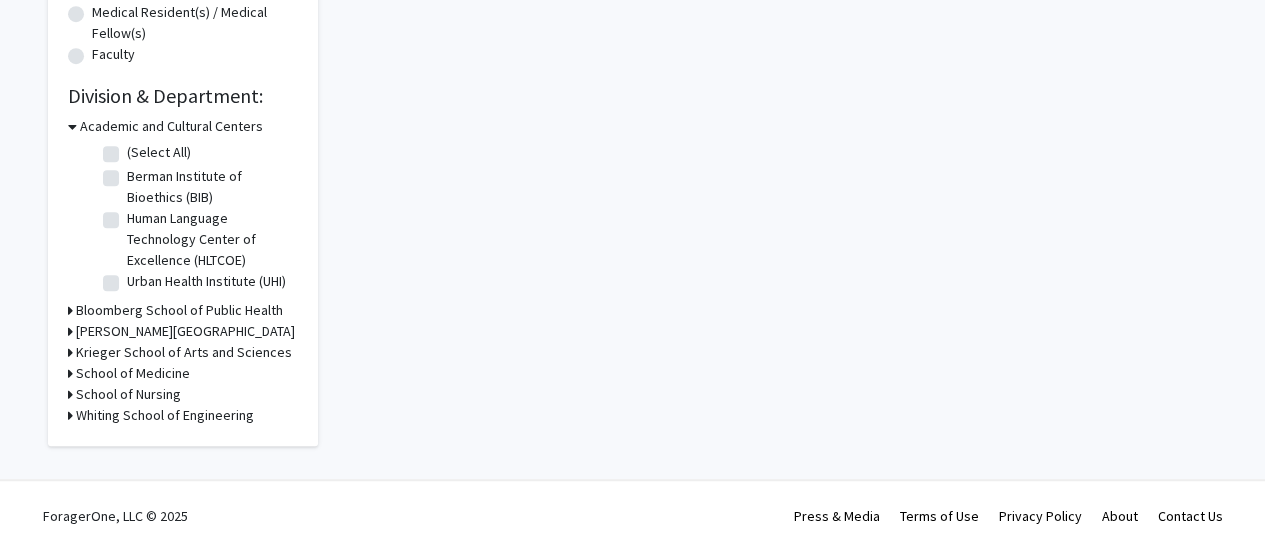 scroll, scrollTop: 0, scrollLeft: 0, axis: both 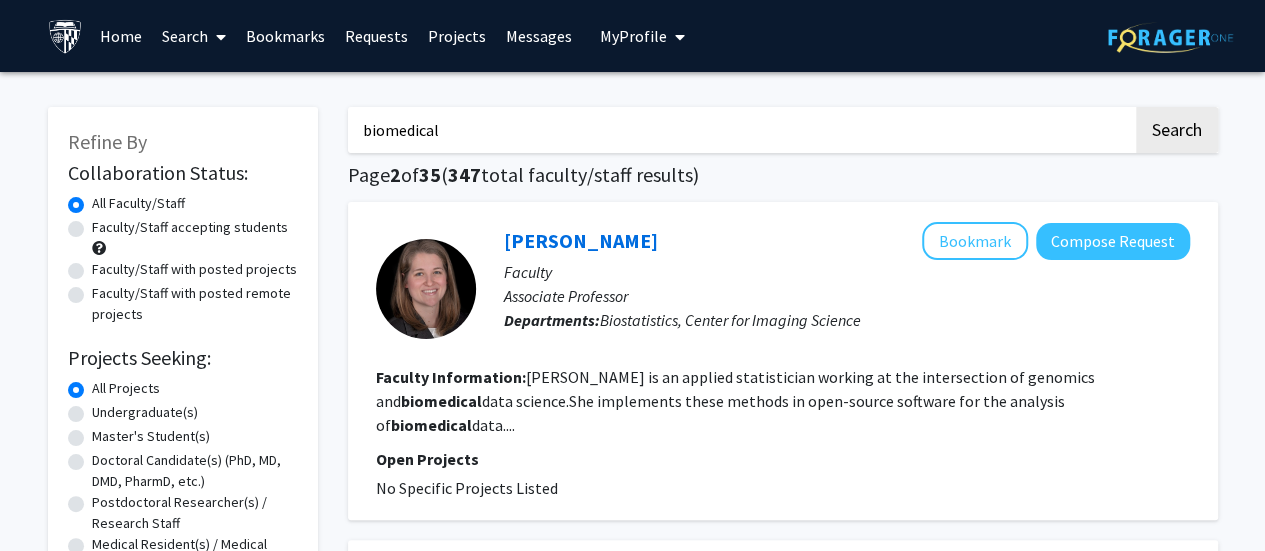 drag, startPoint x: 492, startPoint y: 250, endPoint x: 644, endPoint y: 243, distance: 152.1611 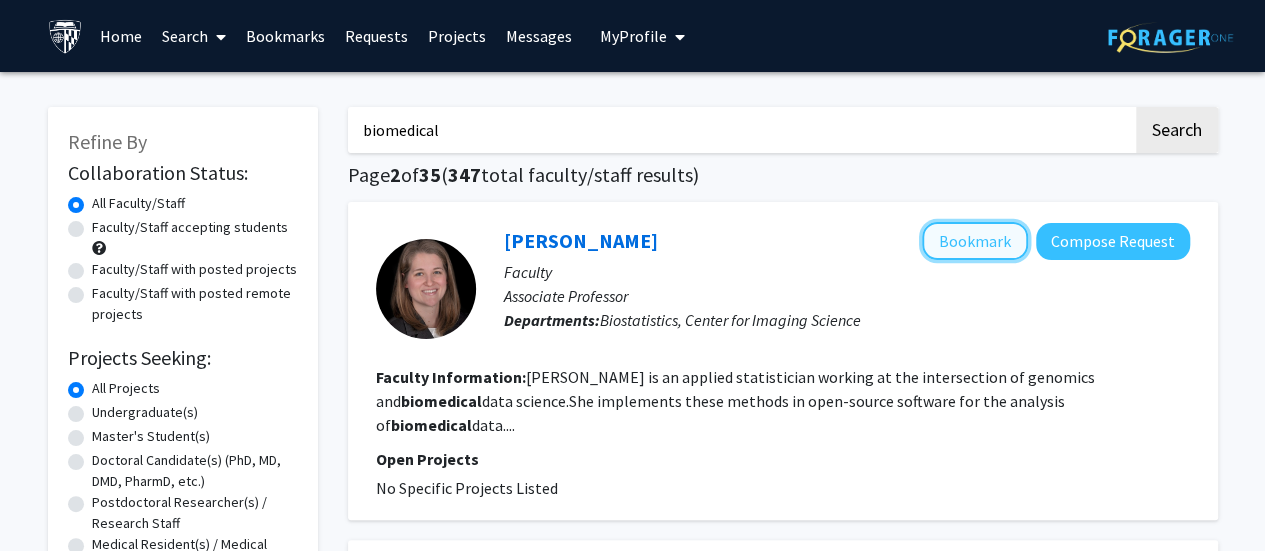 click on "Bookmark" 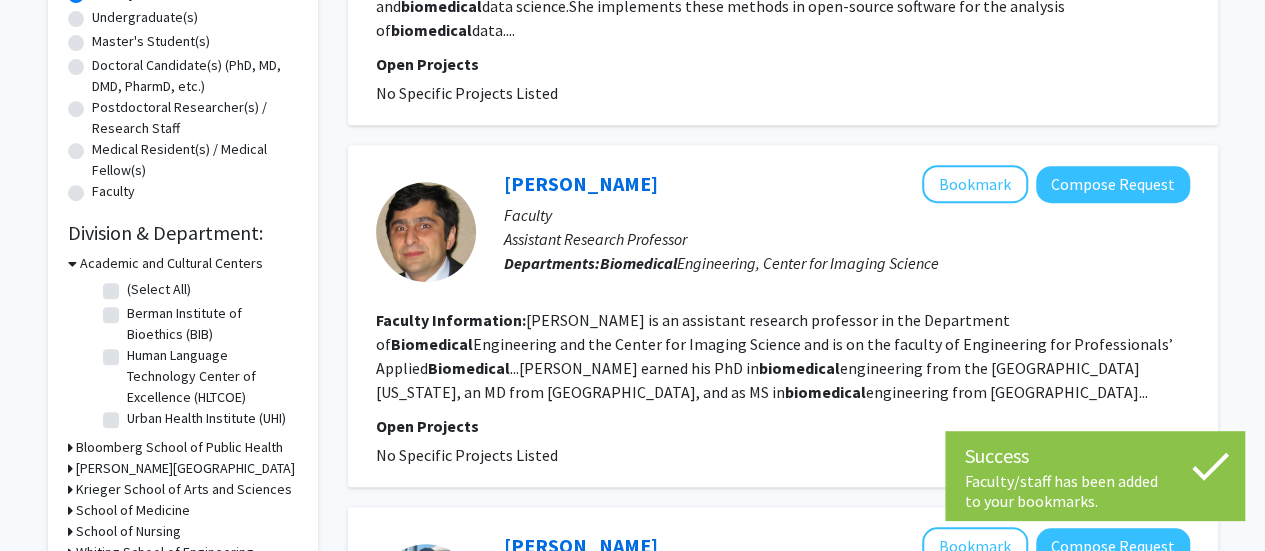 scroll, scrollTop: 406, scrollLeft: 0, axis: vertical 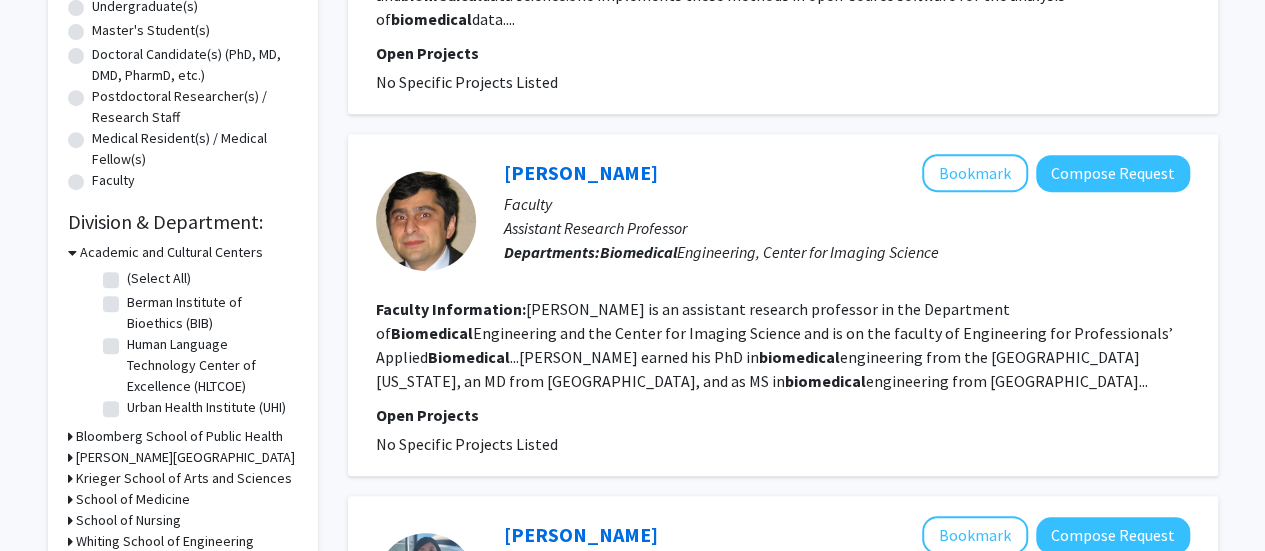 drag, startPoint x: 496, startPoint y: 143, endPoint x: 656, endPoint y: 144, distance: 160.00313 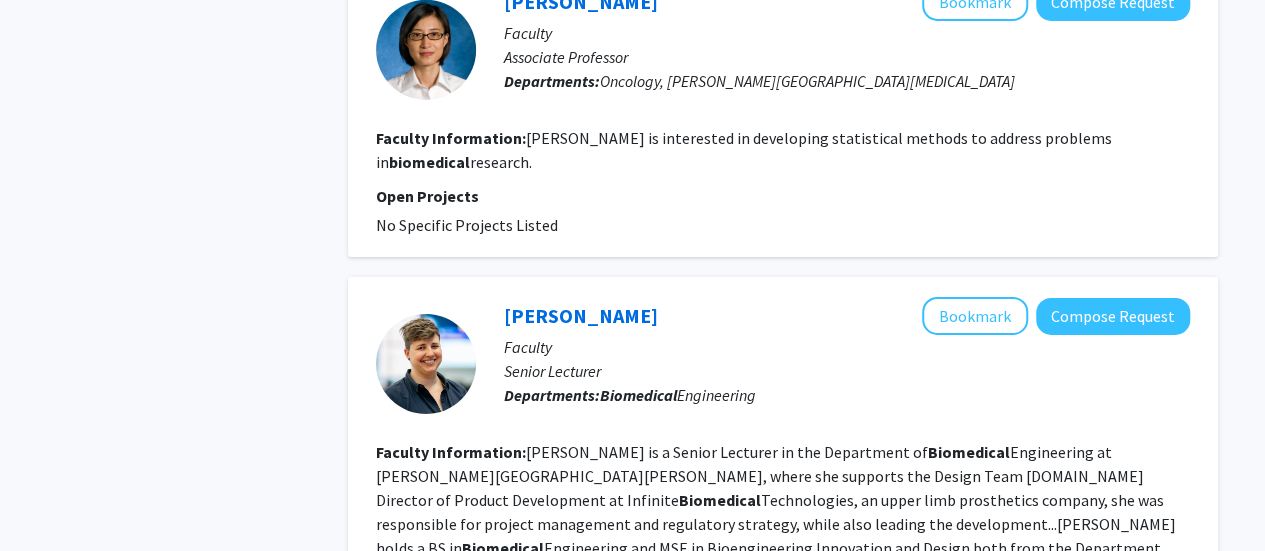 scroll, scrollTop: 3325, scrollLeft: 0, axis: vertical 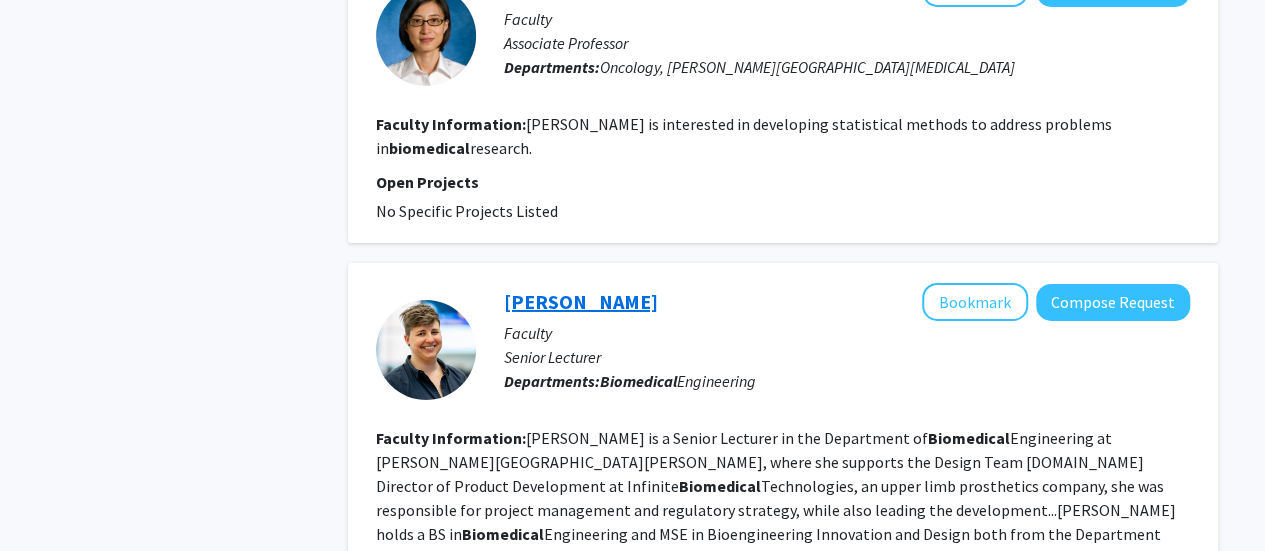 drag, startPoint x: 499, startPoint y: 163, endPoint x: 692, endPoint y: 148, distance: 193.58203 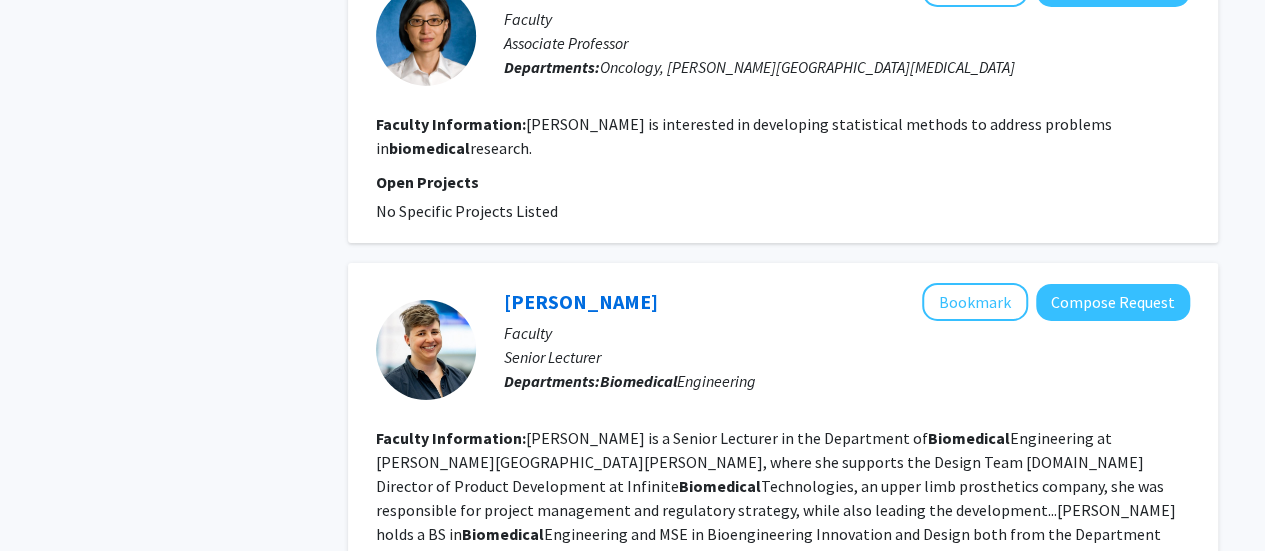 scroll, scrollTop: 3504, scrollLeft: 0, axis: vertical 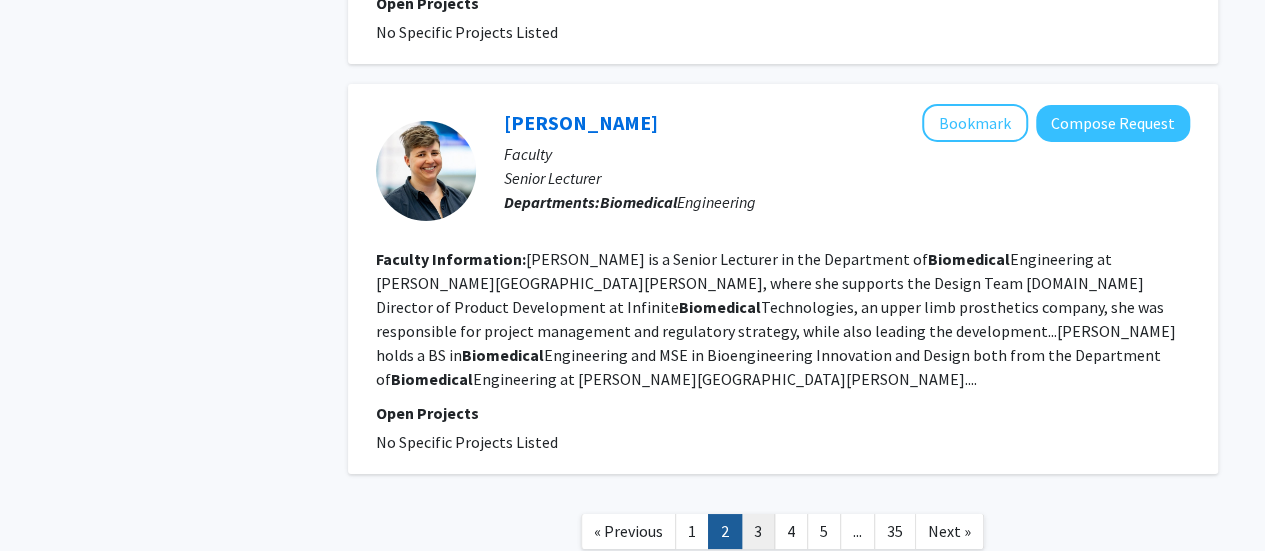 click on "3" 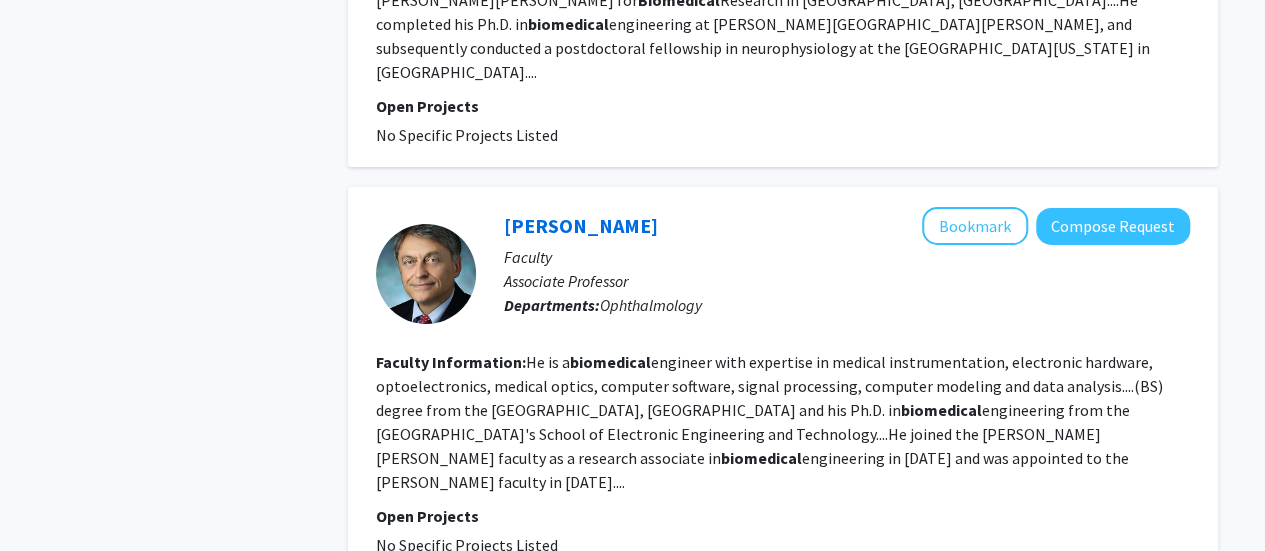 scroll, scrollTop: 3564, scrollLeft: 0, axis: vertical 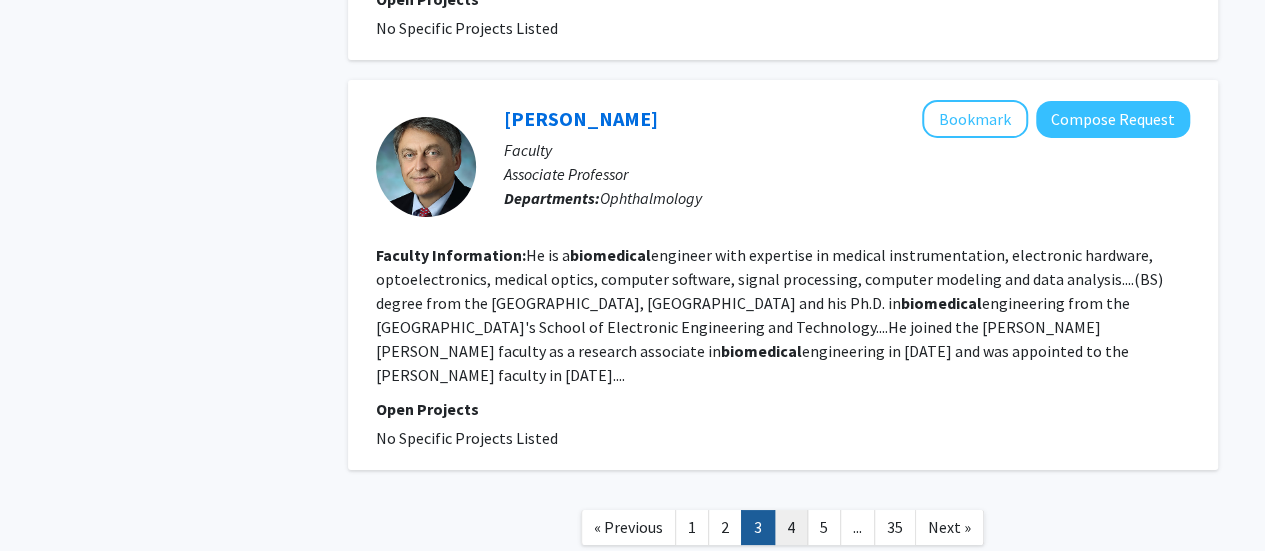 click on "4" 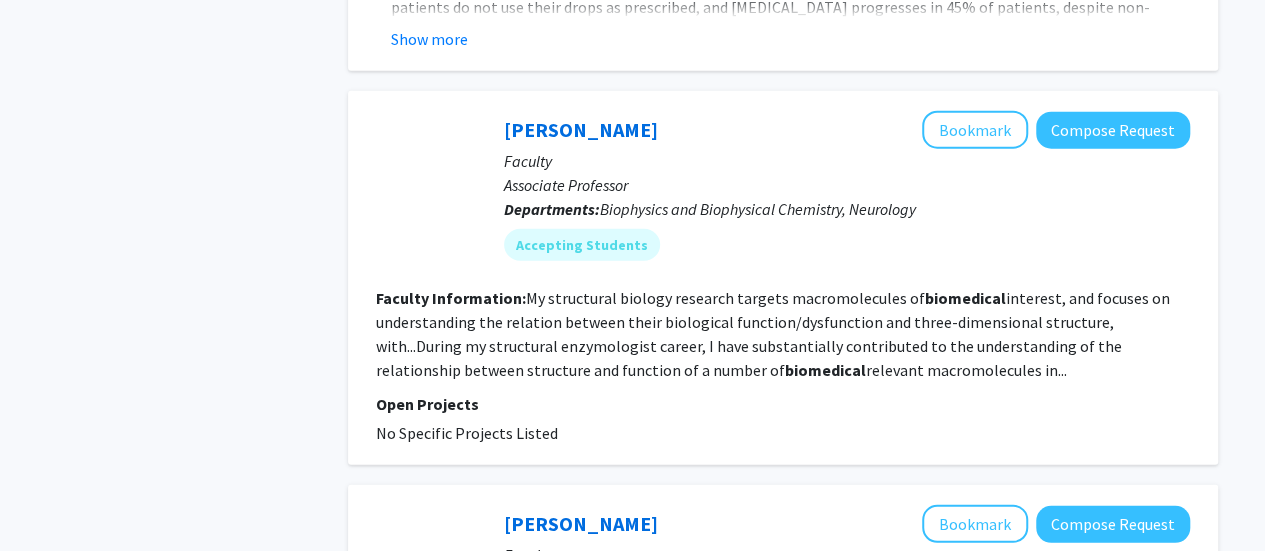 scroll, scrollTop: 2800, scrollLeft: 0, axis: vertical 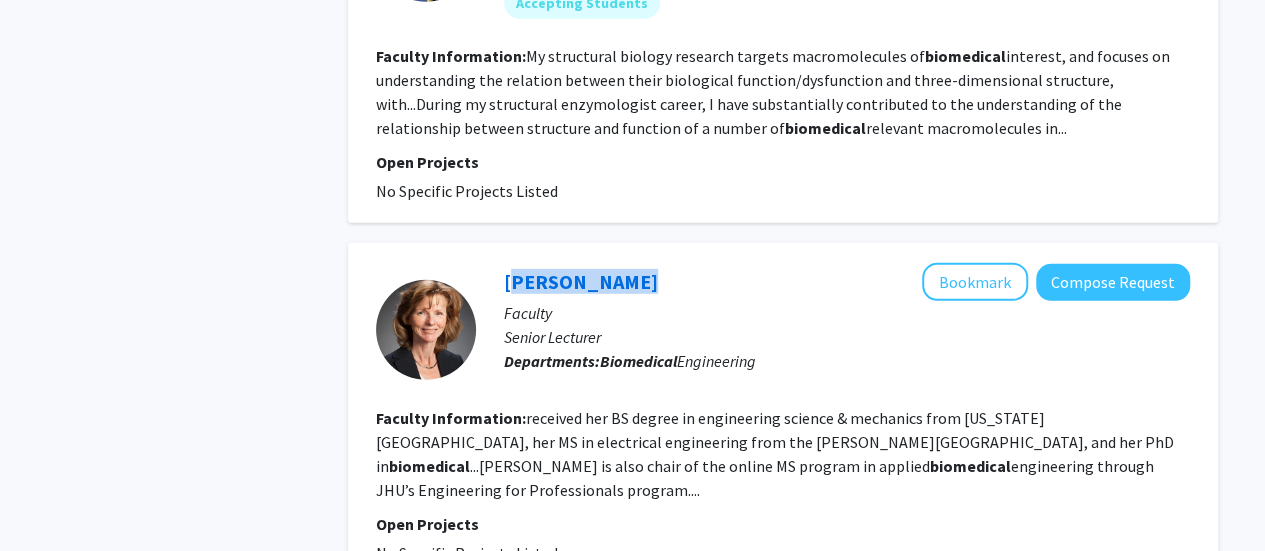 drag, startPoint x: 490, startPoint y: 211, endPoint x: 622, endPoint y: 210, distance: 132.00378 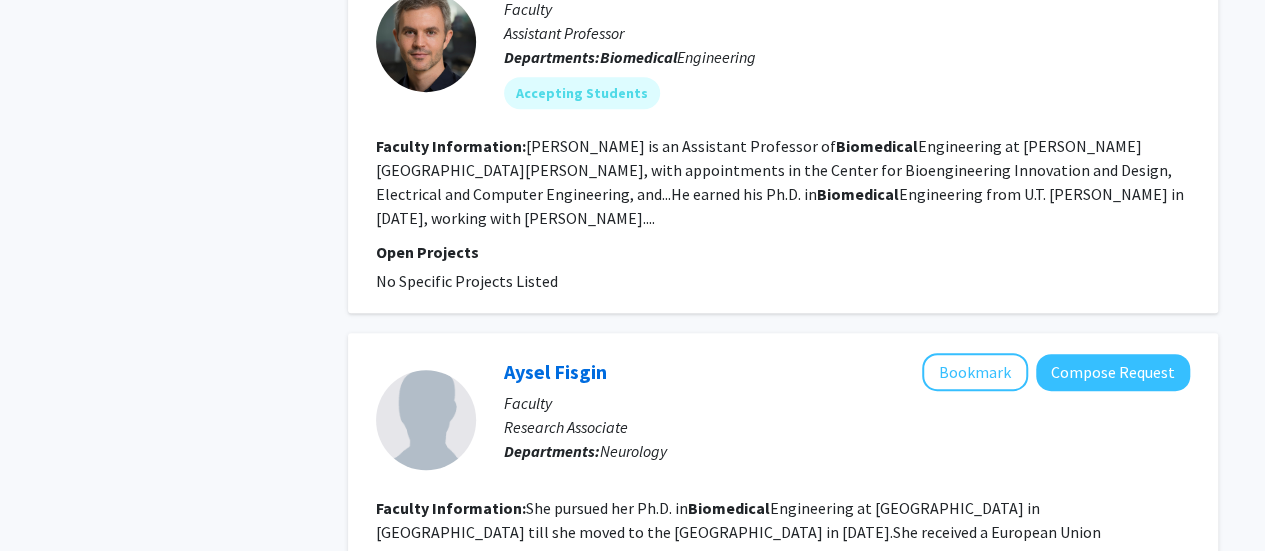 scroll, scrollTop: 4391, scrollLeft: 0, axis: vertical 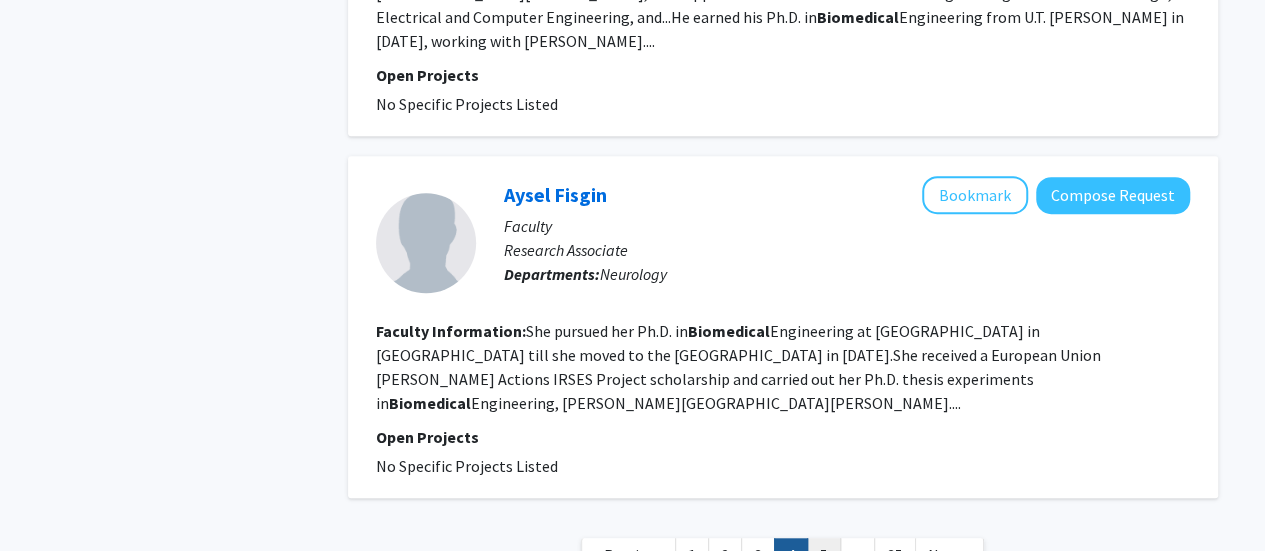 click on "5" 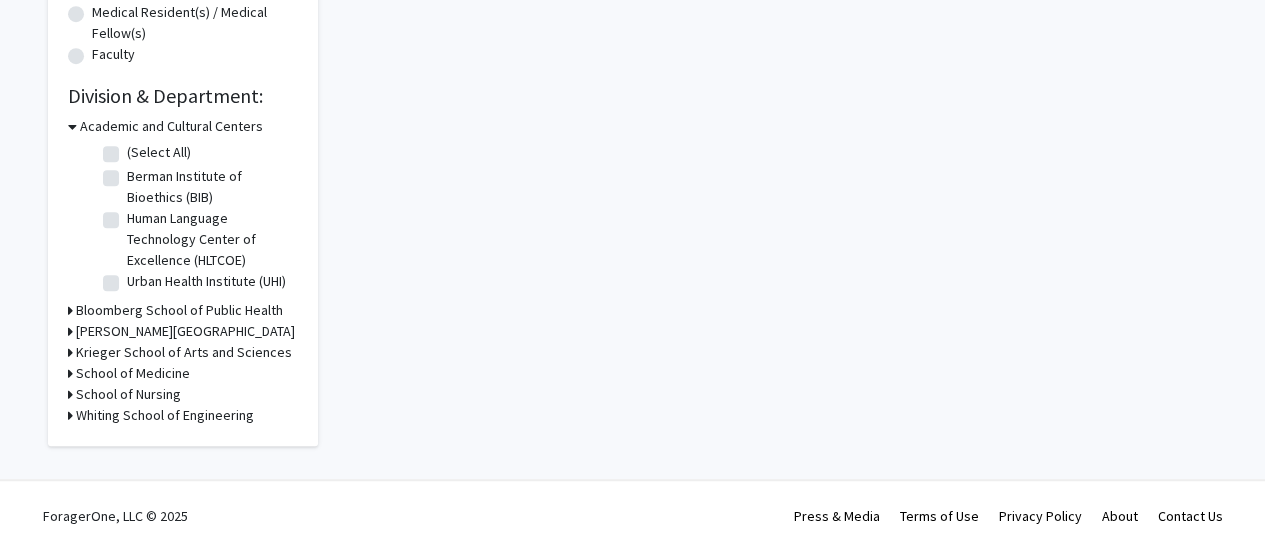 scroll, scrollTop: 0, scrollLeft: 0, axis: both 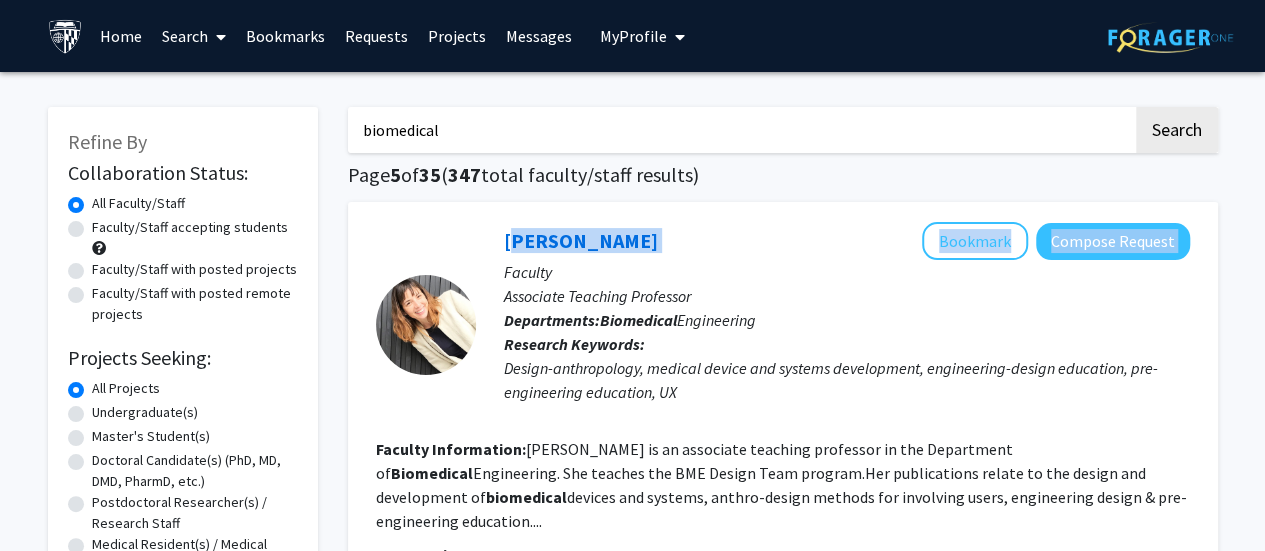 drag, startPoint x: 496, startPoint y: 250, endPoint x: 694, endPoint y: 237, distance: 198.42632 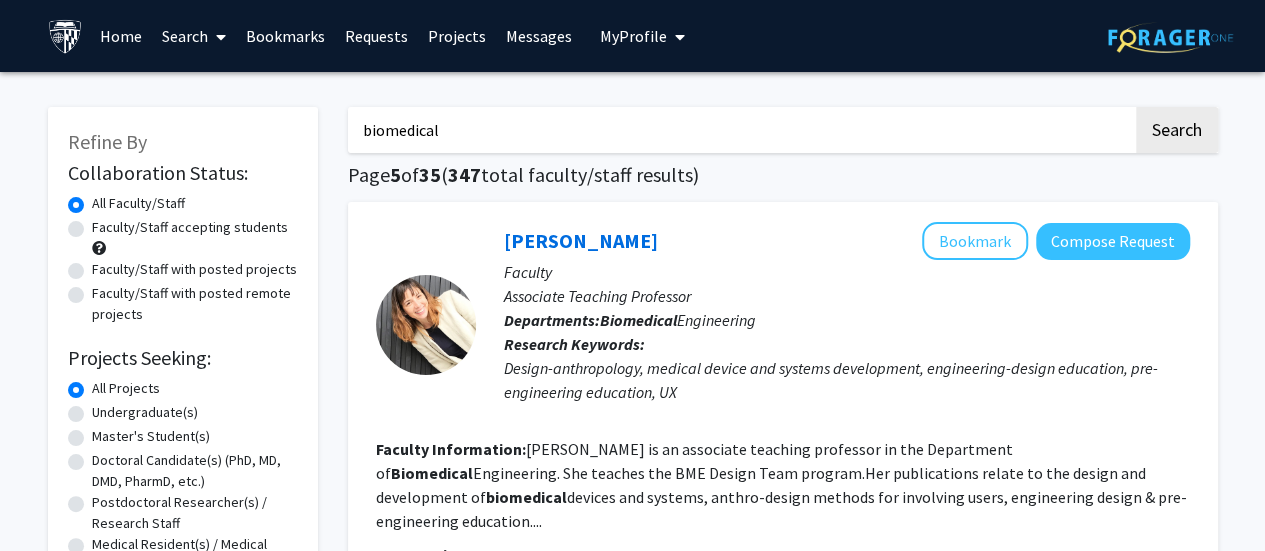 drag, startPoint x: 479, startPoint y: 243, endPoint x: 666, endPoint y: 223, distance: 188.06648 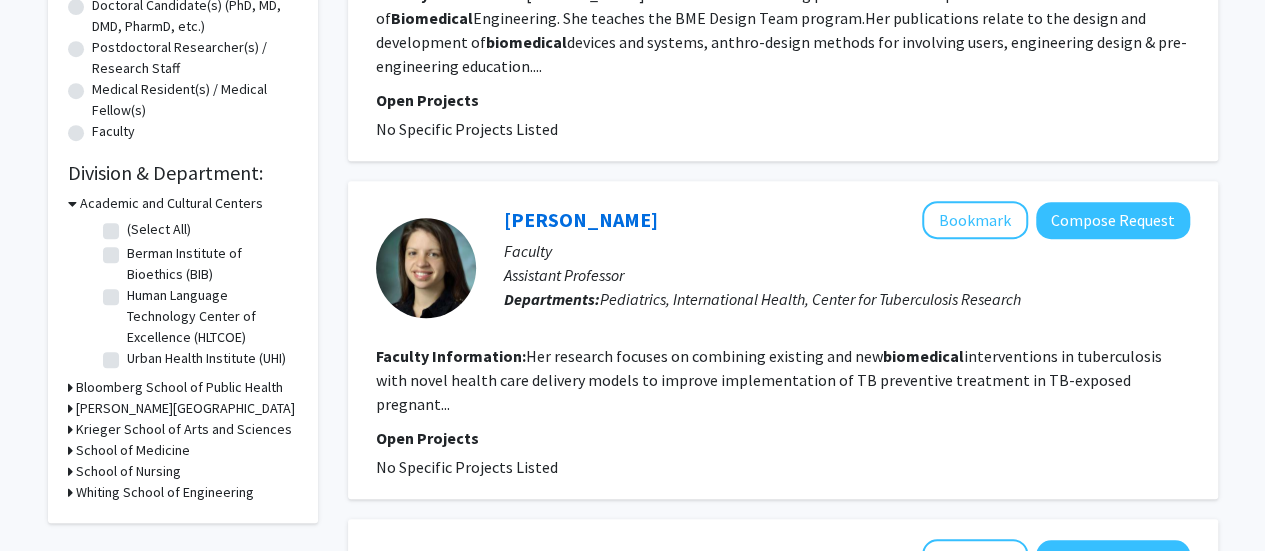 scroll, scrollTop: 0, scrollLeft: 0, axis: both 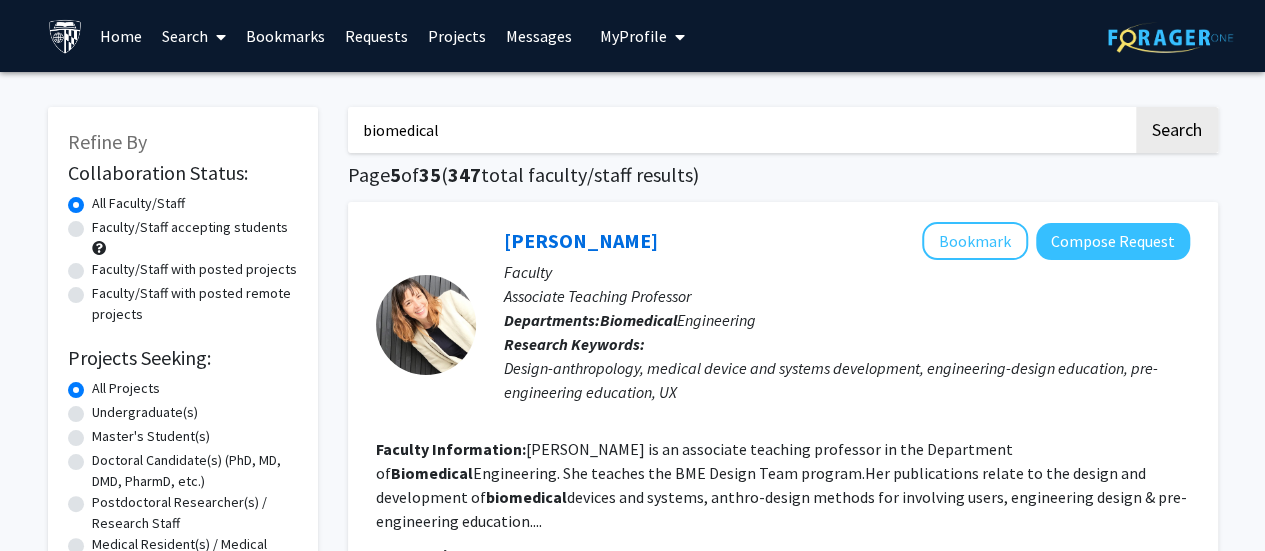 click on "Faculty/Staff accepting students" 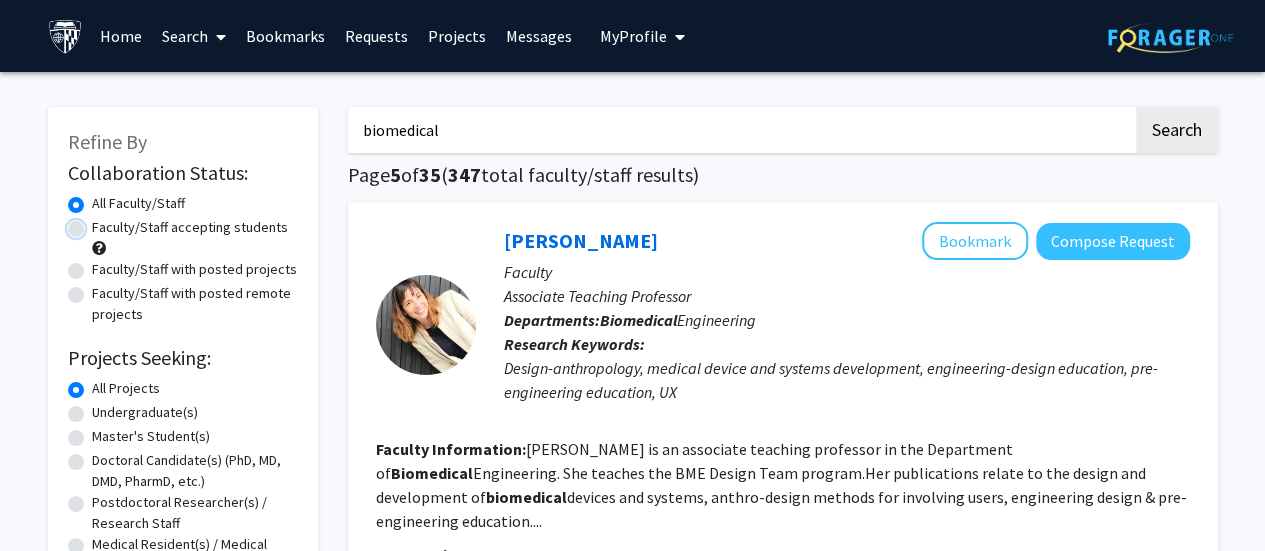 click on "Faculty/Staff accepting students" at bounding box center [98, 223] 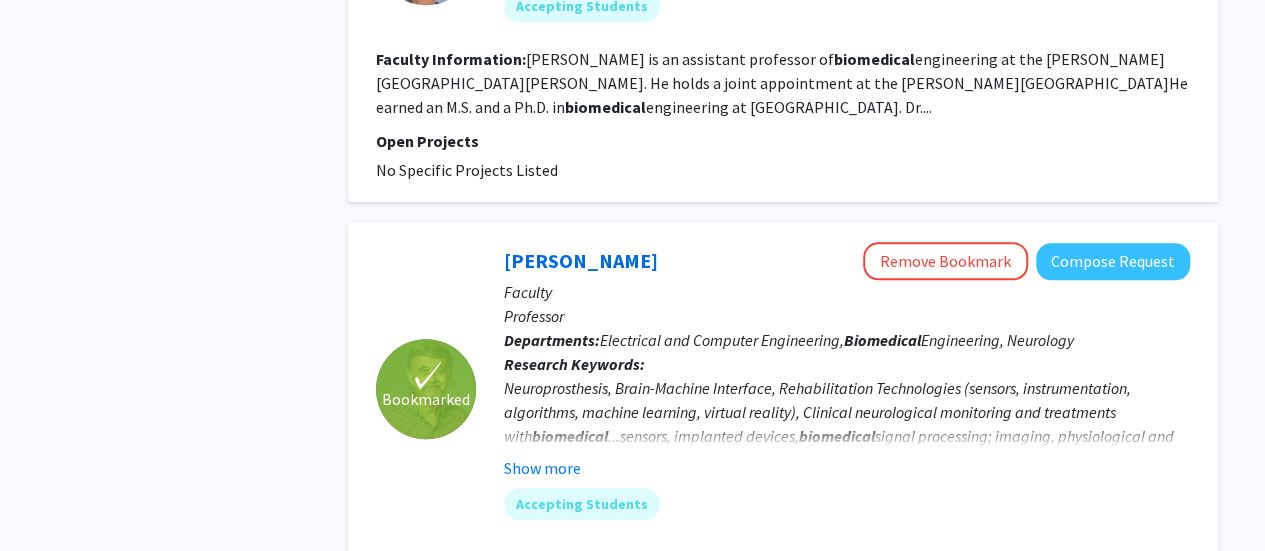 scroll, scrollTop: 4853, scrollLeft: 0, axis: vertical 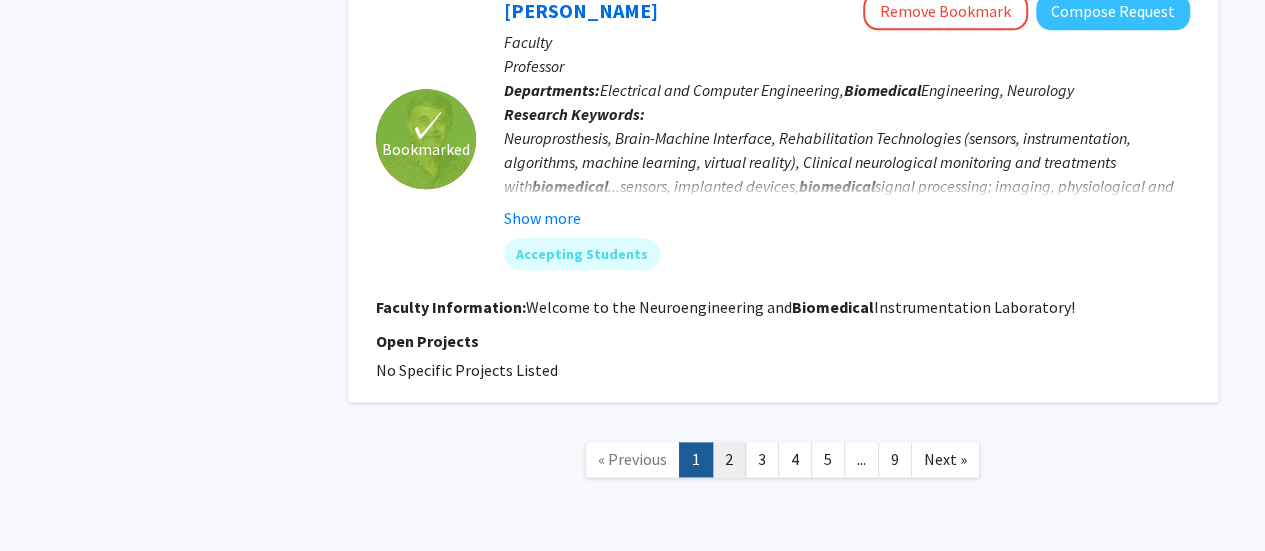 click on "2" 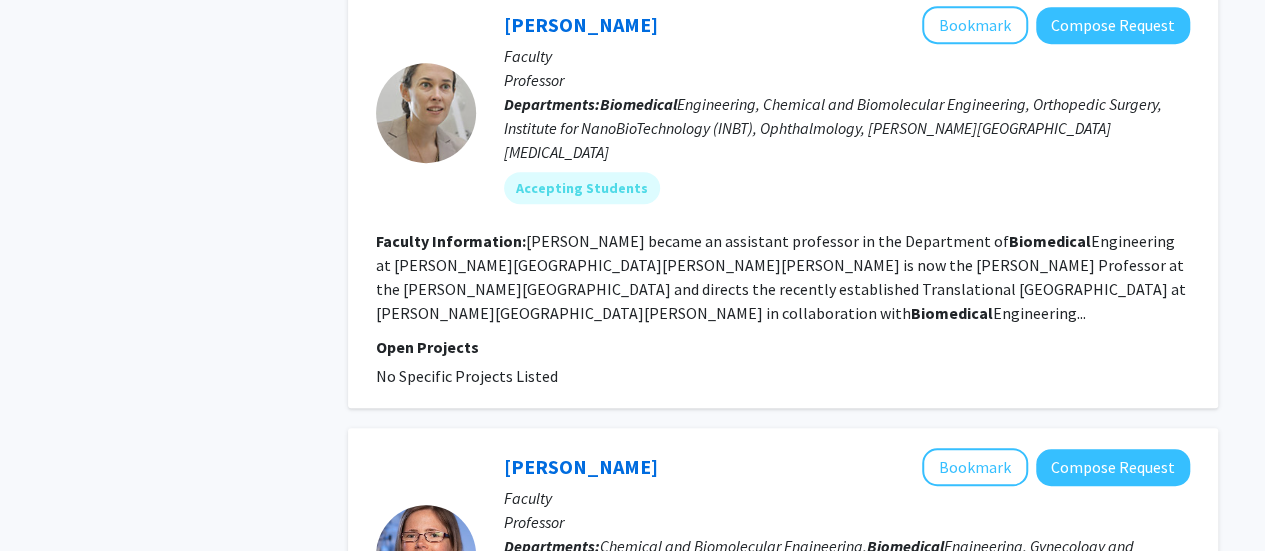 scroll, scrollTop: 4543, scrollLeft: 0, axis: vertical 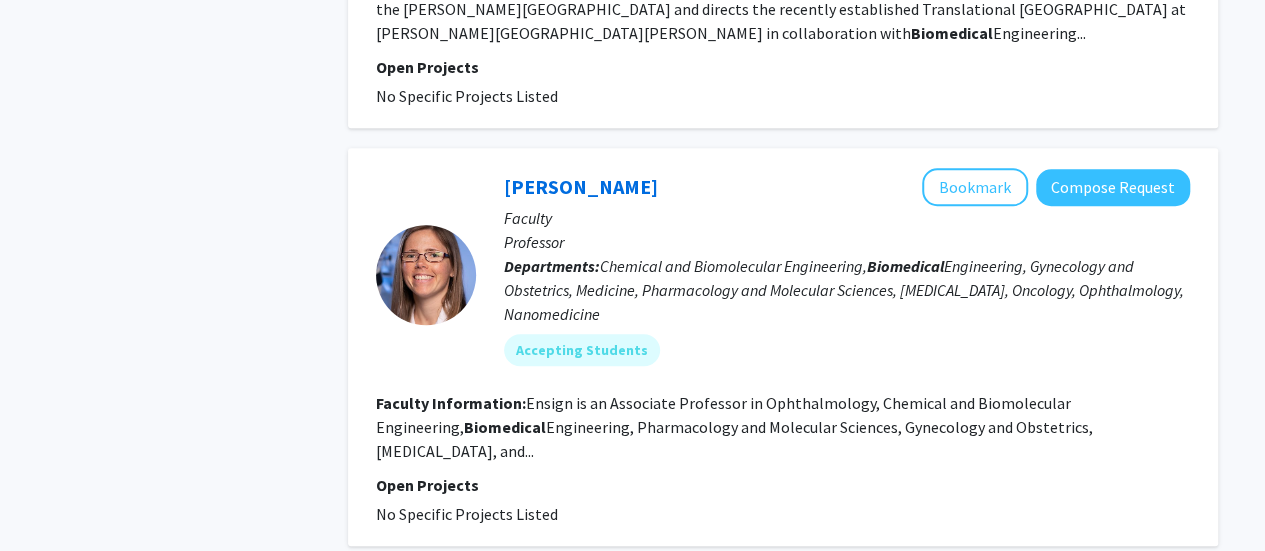 click on "3" 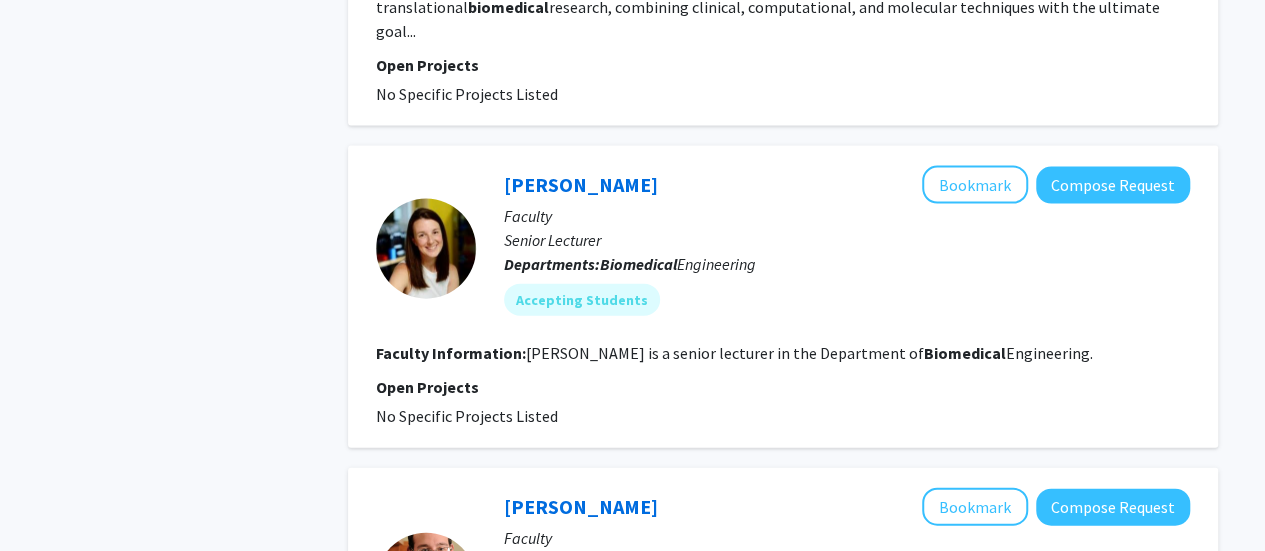 scroll, scrollTop: 2126, scrollLeft: 0, axis: vertical 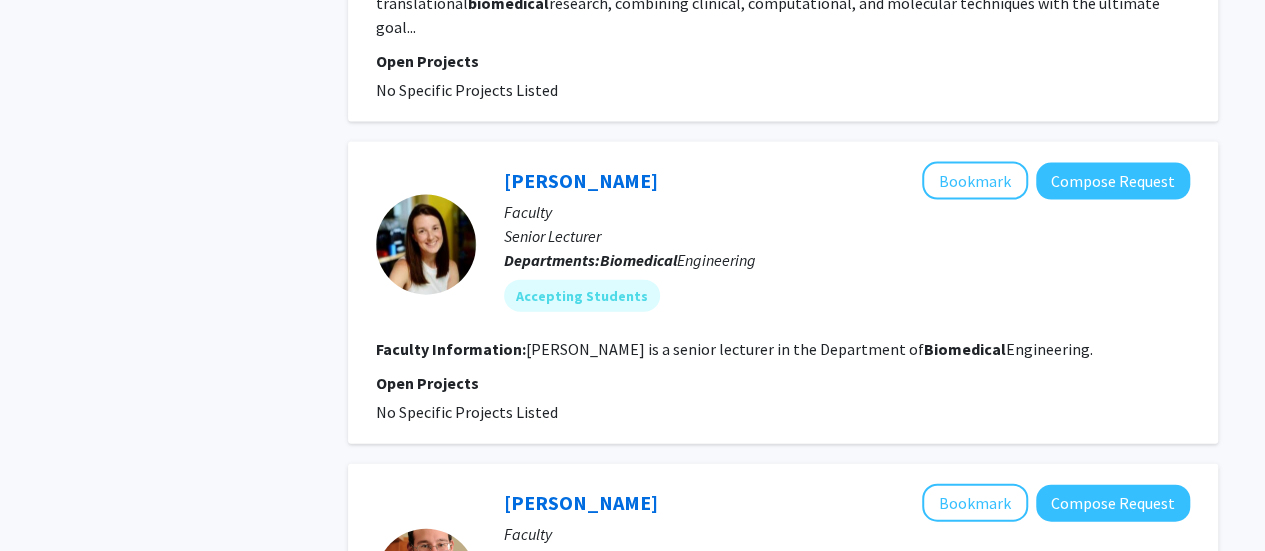 drag, startPoint x: 498, startPoint y: 62, endPoint x: 670, endPoint y: 58, distance: 172.04651 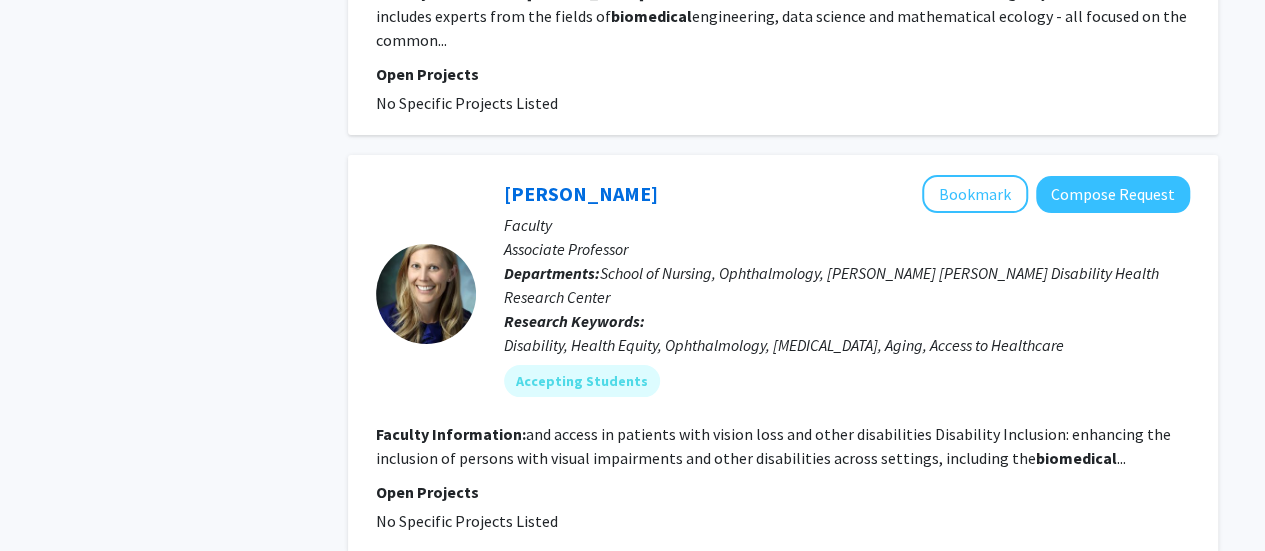 scroll, scrollTop: 3805, scrollLeft: 0, axis: vertical 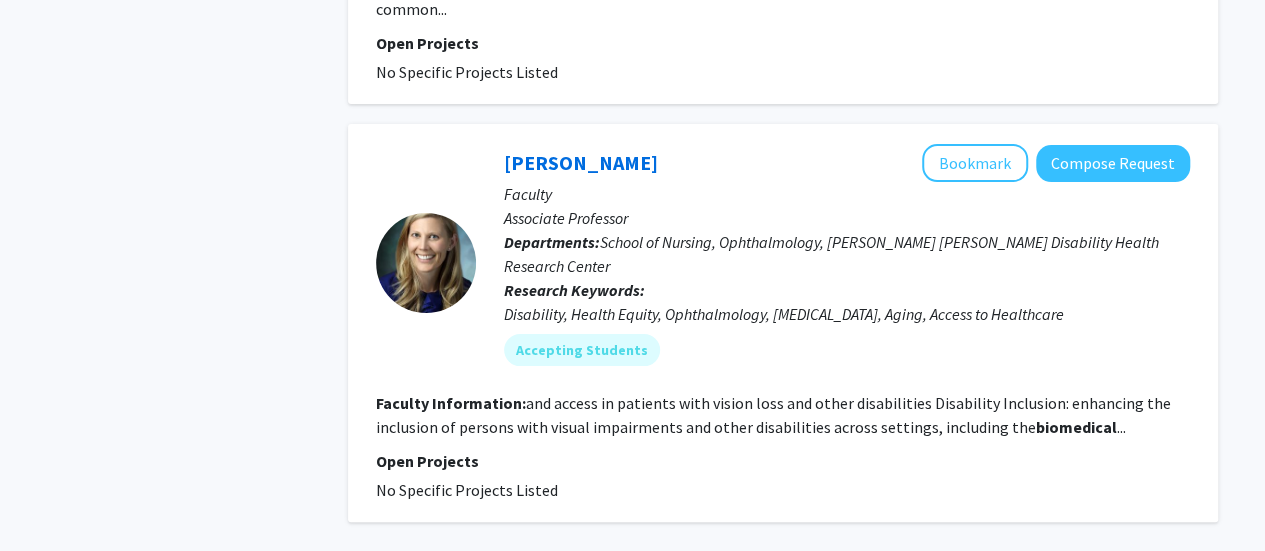 click on "4" 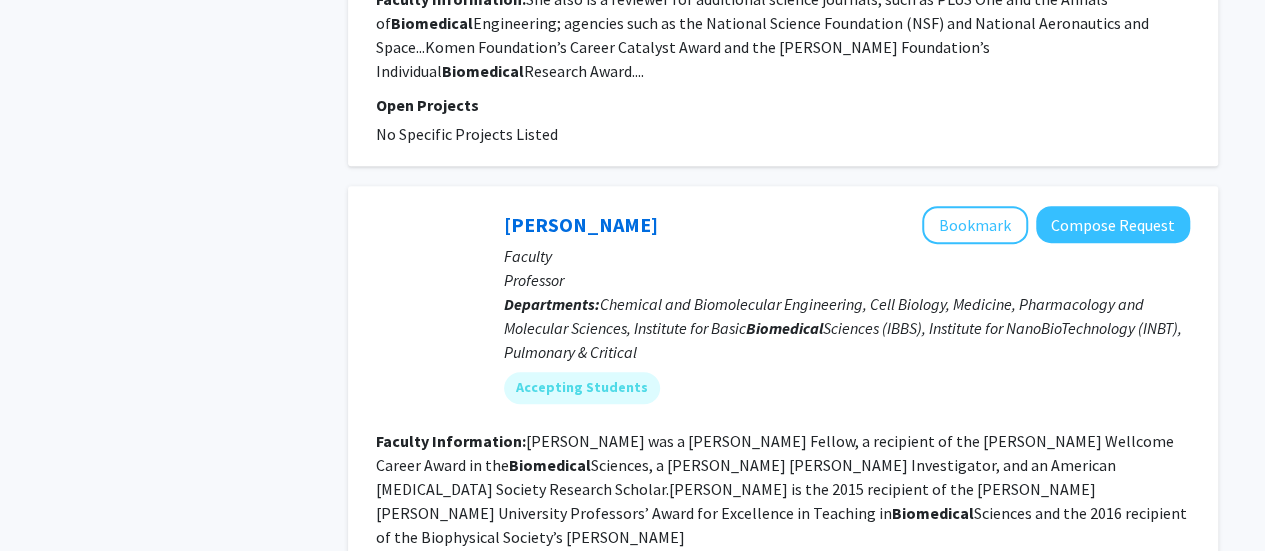 scroll, scrollTop: 4362, scrollLeft: 0, axis: vertical 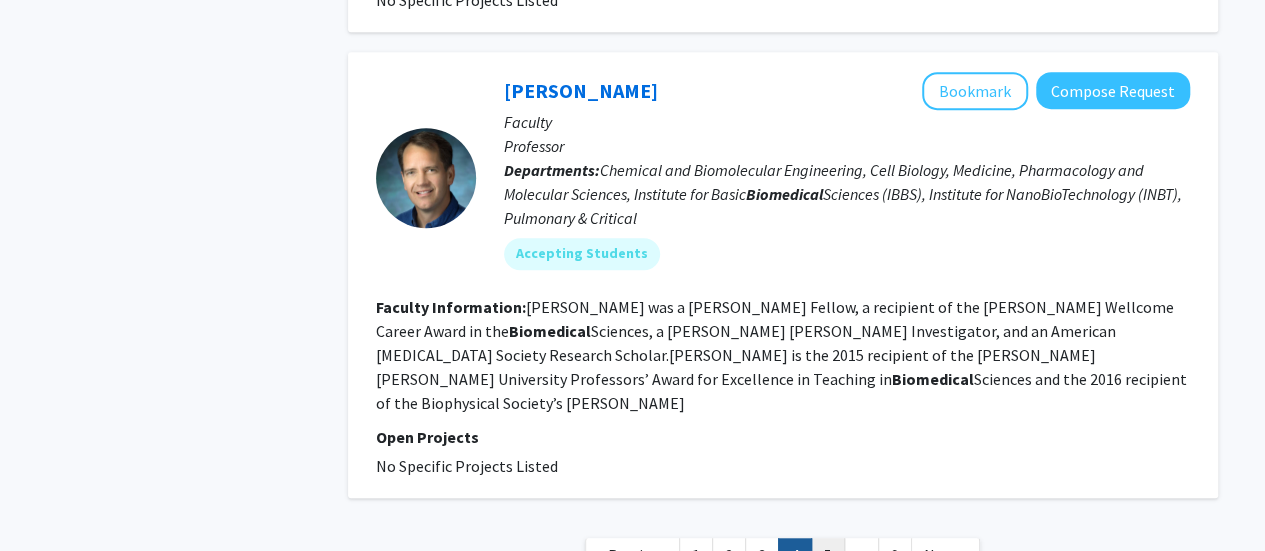 click on "5" 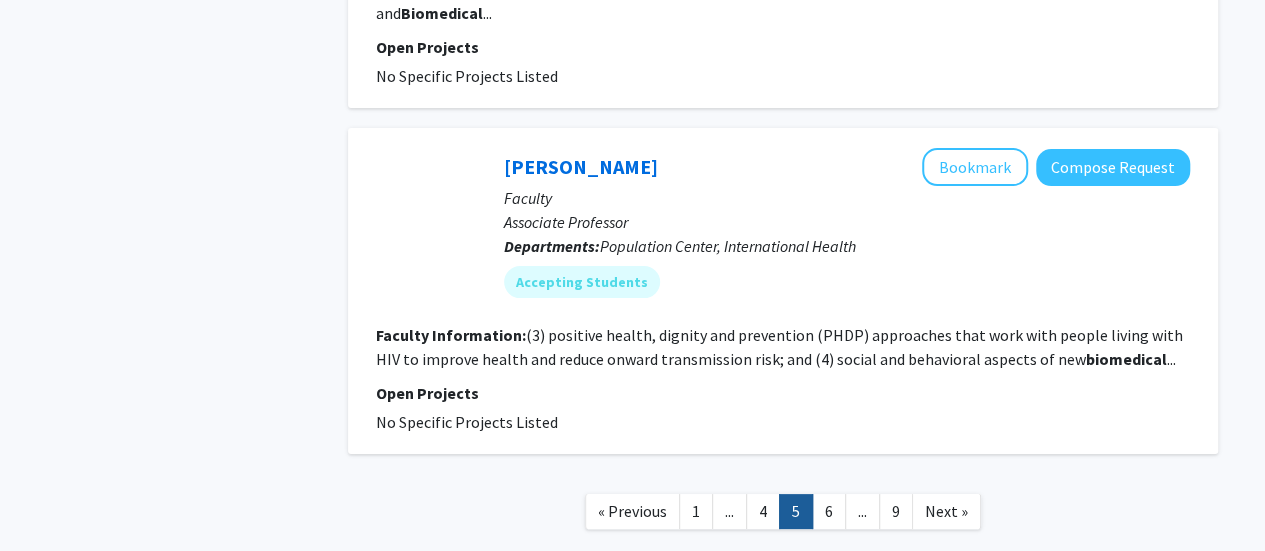 scroll, scrollTop: 3741, scrollLeft: 0, axis: vertical 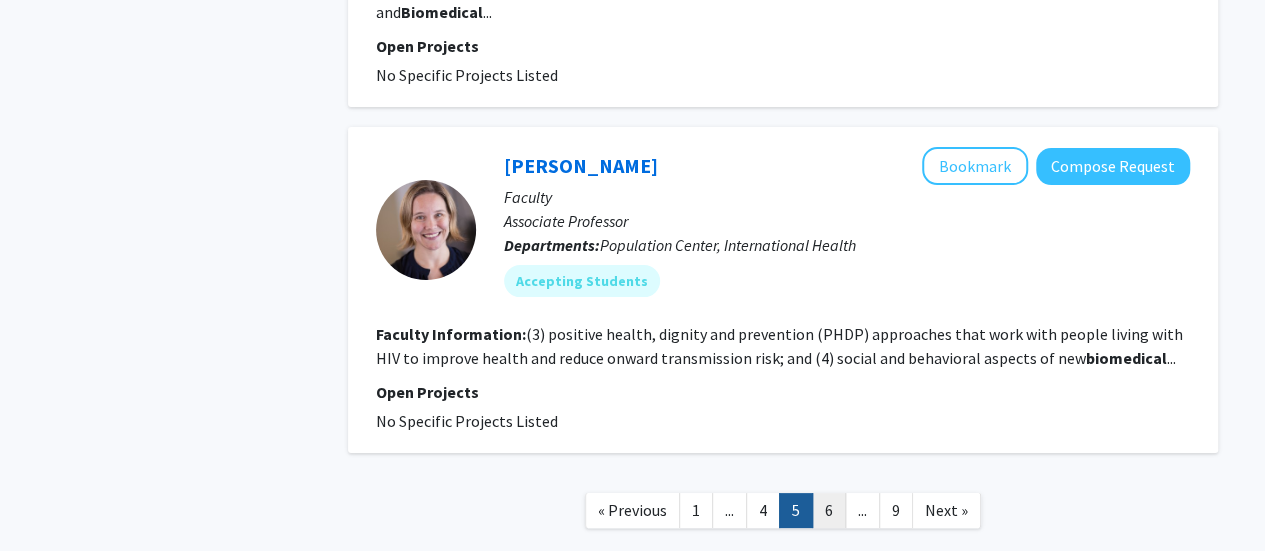 click on "6" 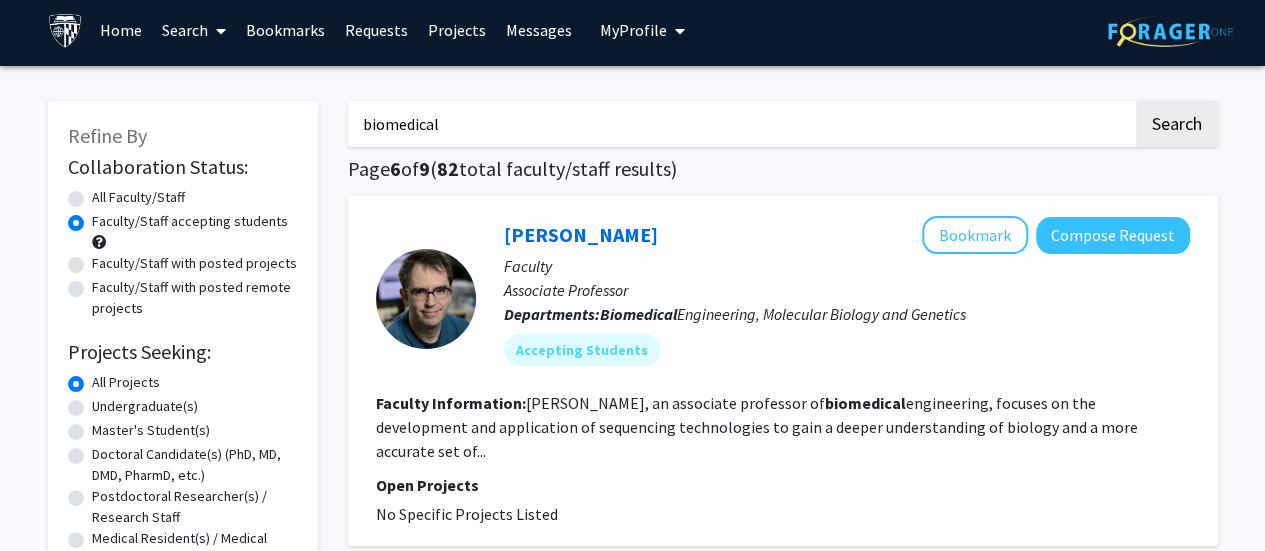 scroll, scrollTop: 0, scrollLeft: 0, axis: both 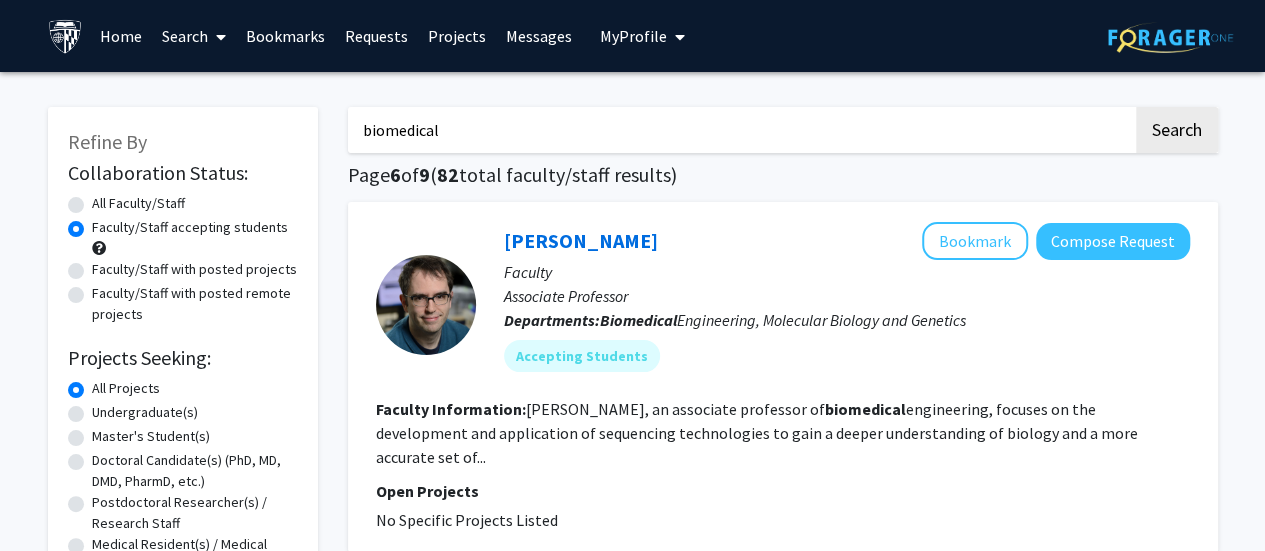 click on "Search" at bounding box center [194, 36] 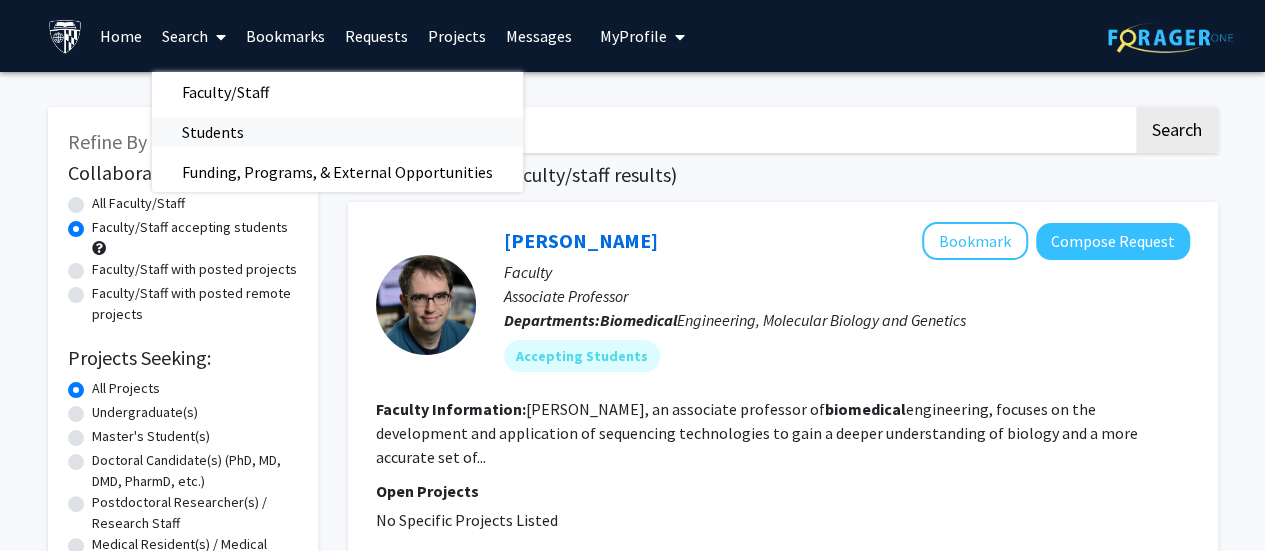 click on "Students" at bounding box center (213, 132) 